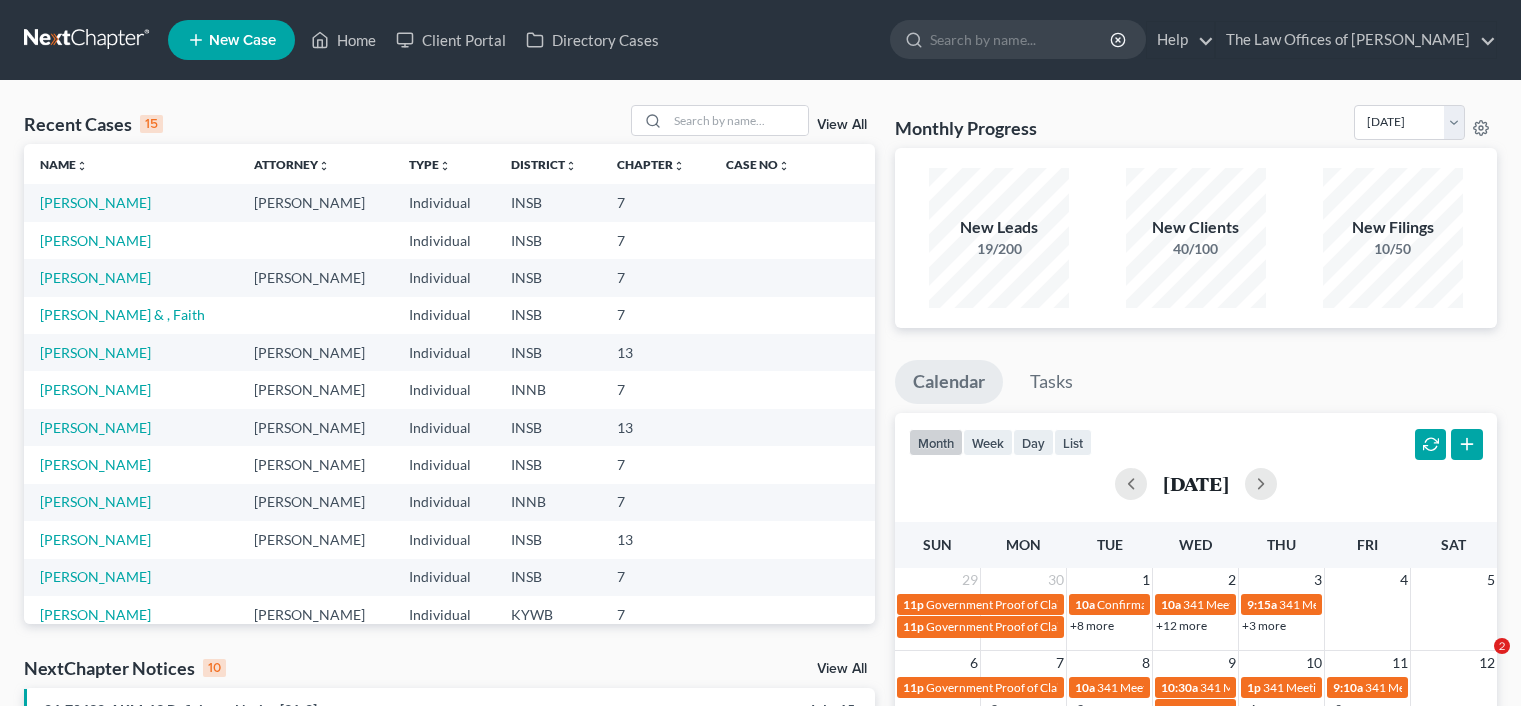 scroll, scrollTop: 0, scrollLeft: 0, axis: both 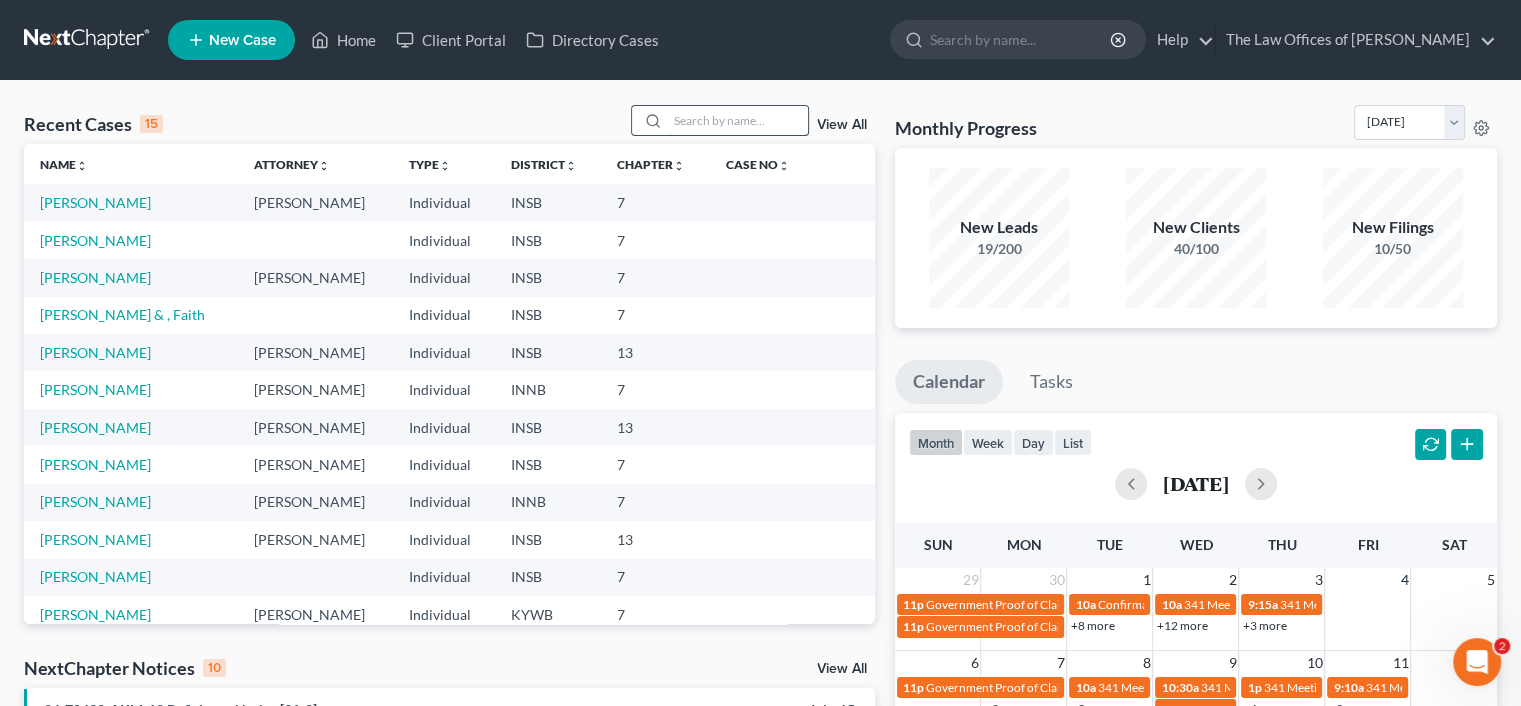 click at bounding box center [738, 120] 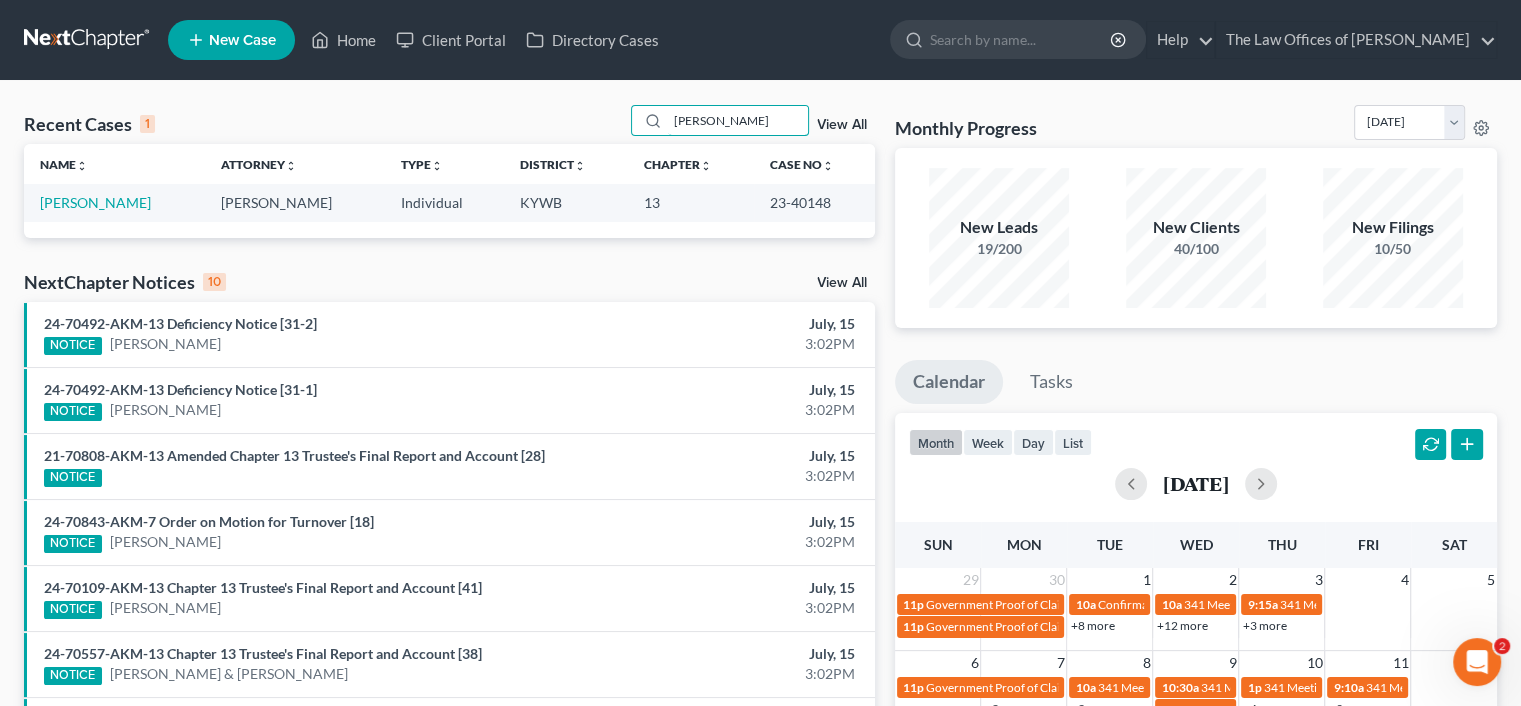 drag, startPoint x: 740, startPoint y: 120, endPoint x: 870, endPoint y: 187, distance: 146.24979 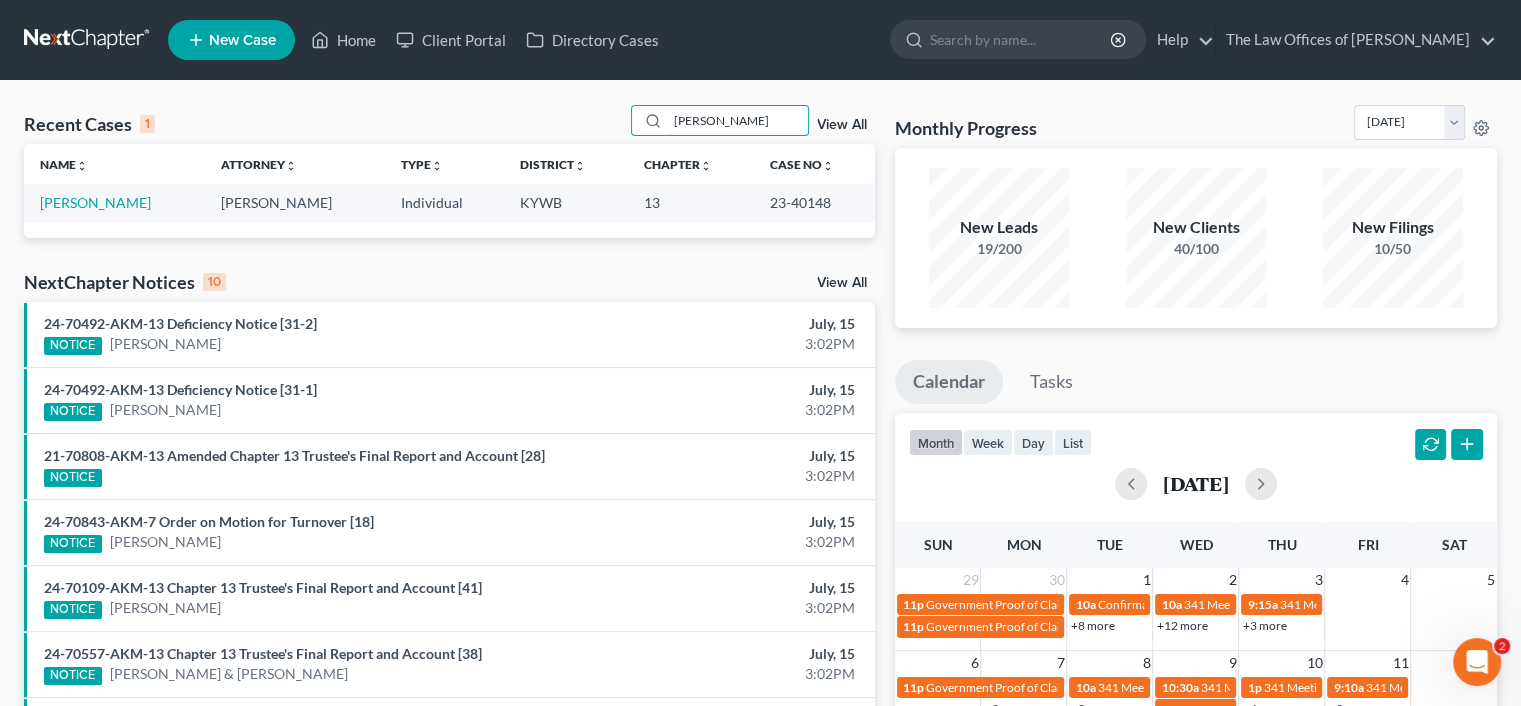 type on "mosley" 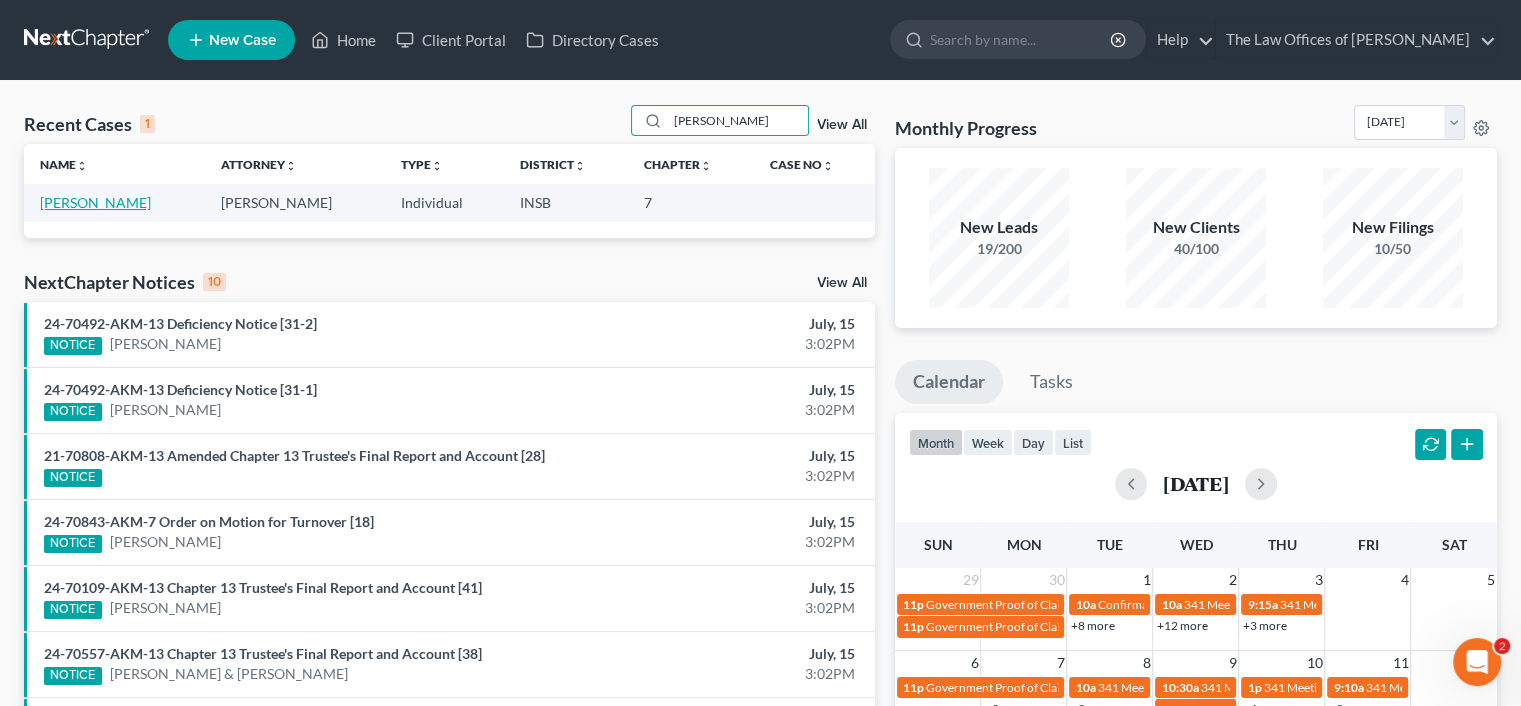 click on "[PERSON_NAME]" at bounding box center (95, 202) 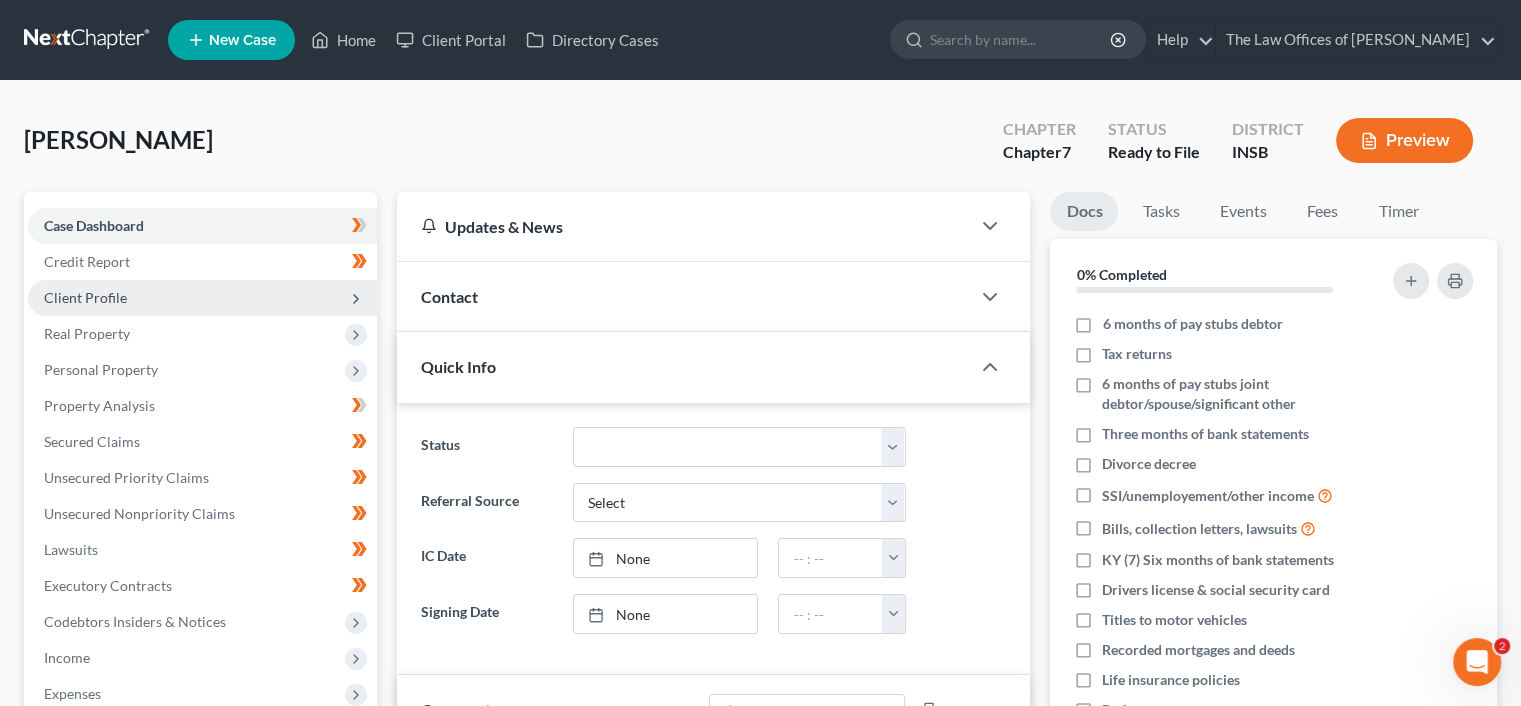 click on "Client Profile" at bounding box center (202, 298) 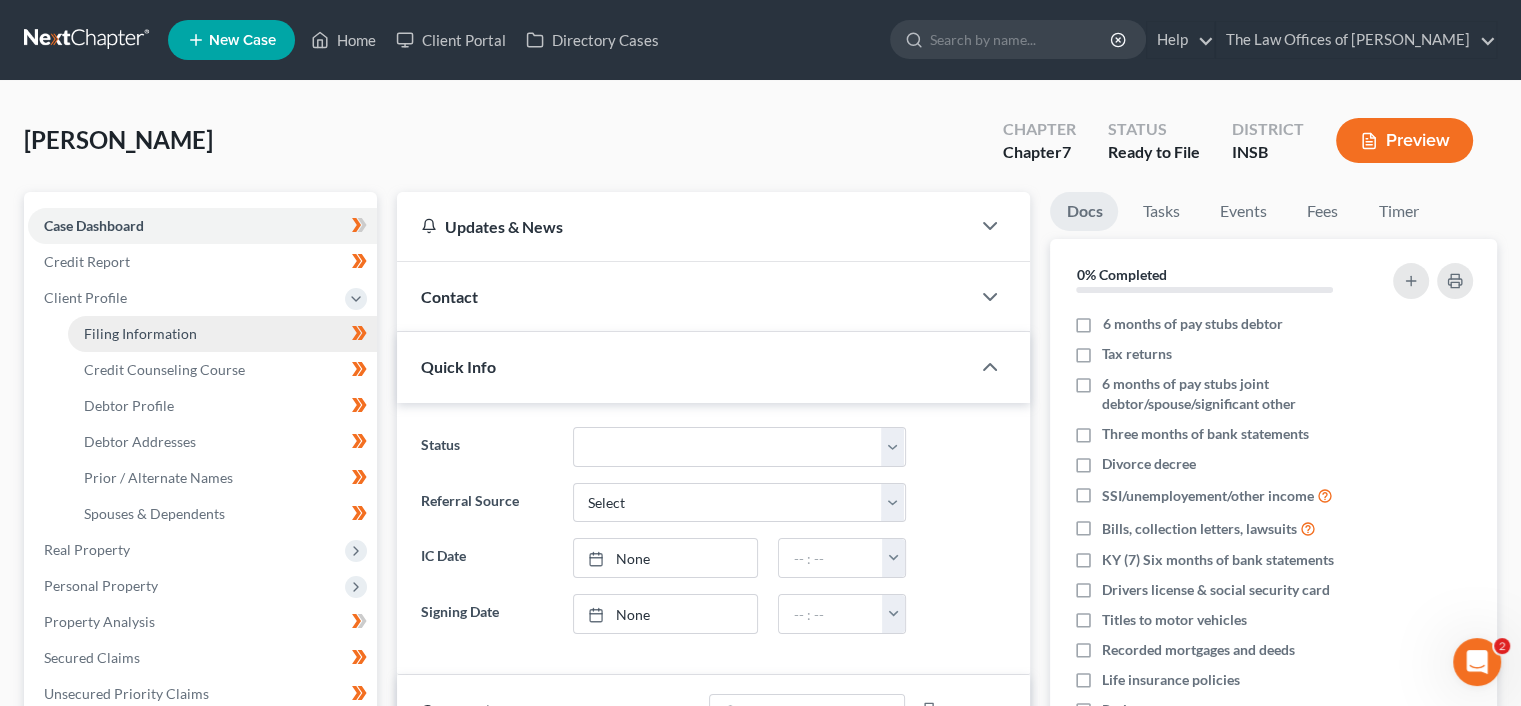 click on "Filing Information" at bounding box center [222, 334] 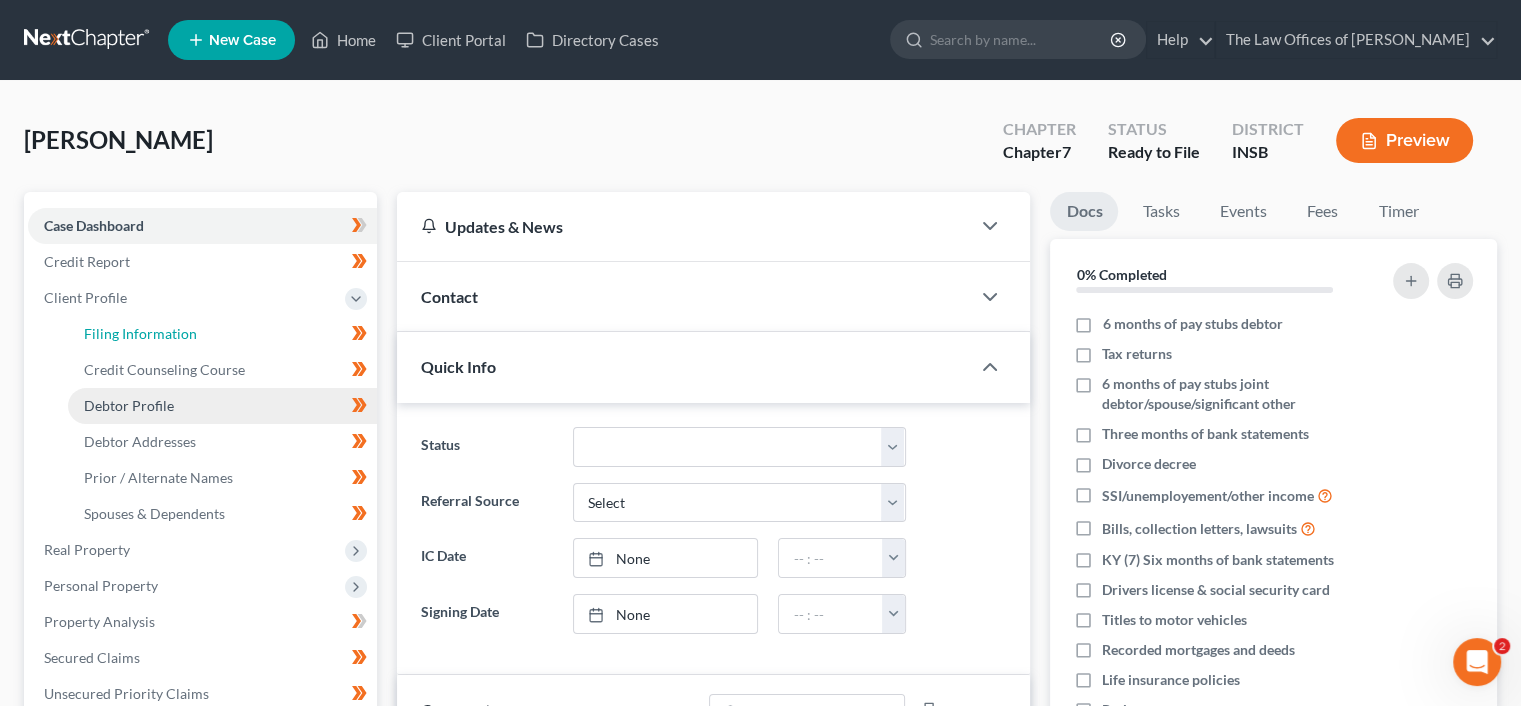 select on "1" 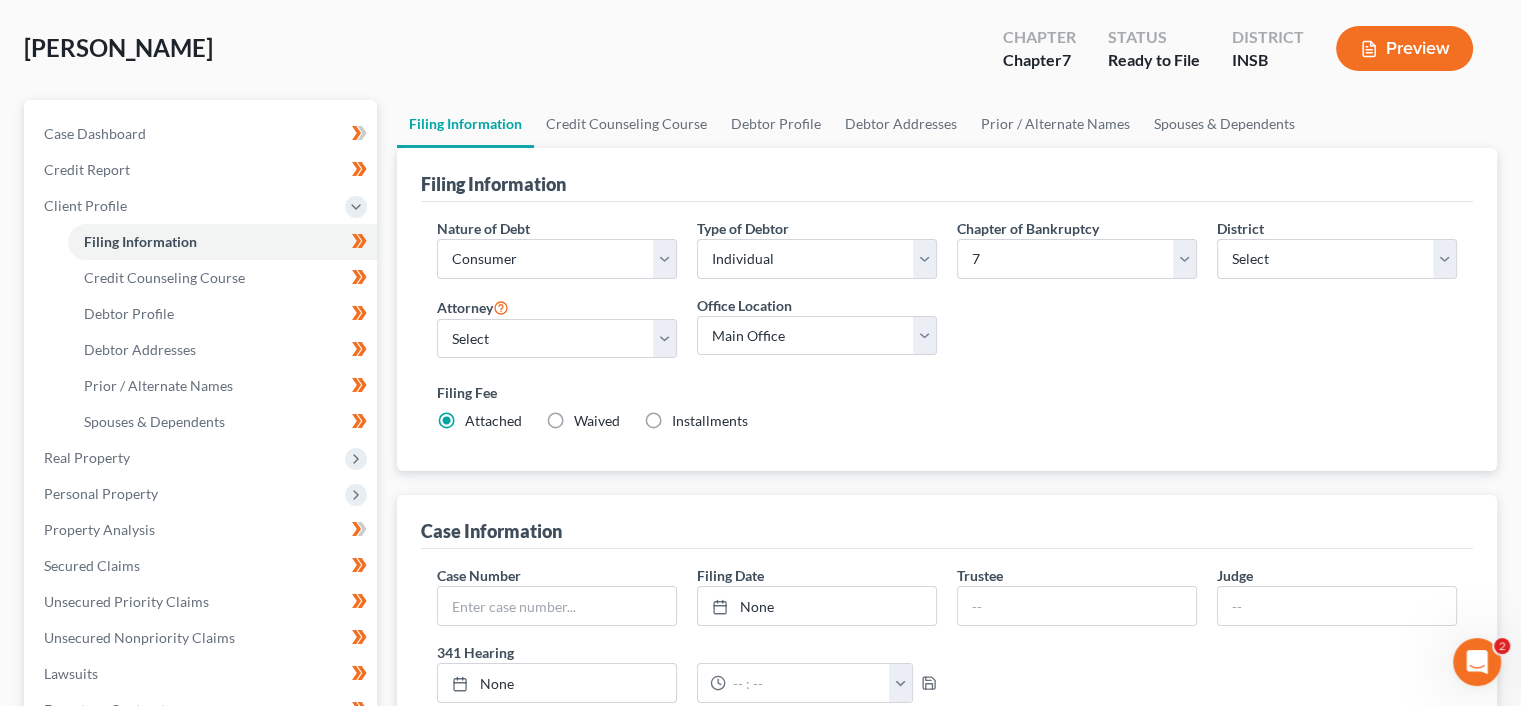 scroll, scrollTop: 135, scrollLeft: 0, axis: vertical 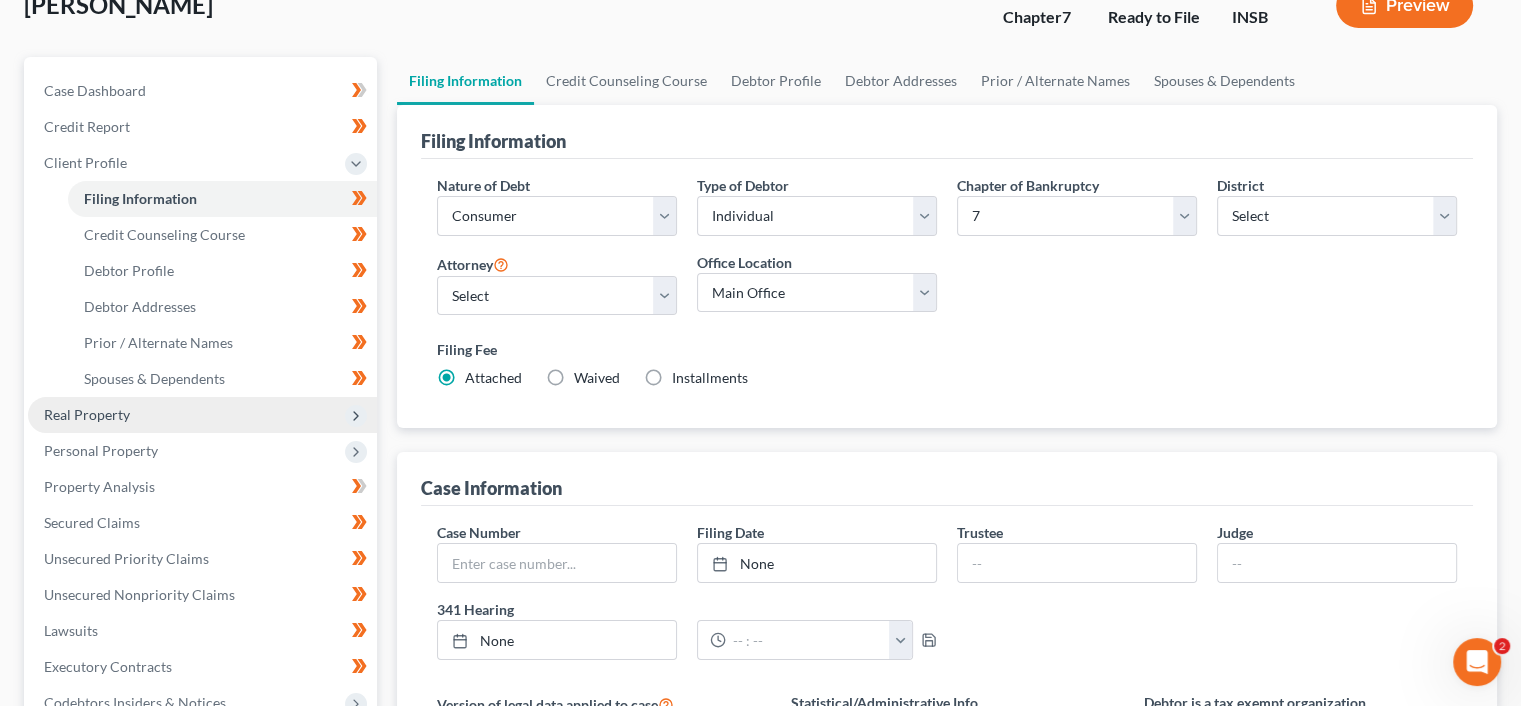 click on "Real Property" at bounding box center [202, 415] 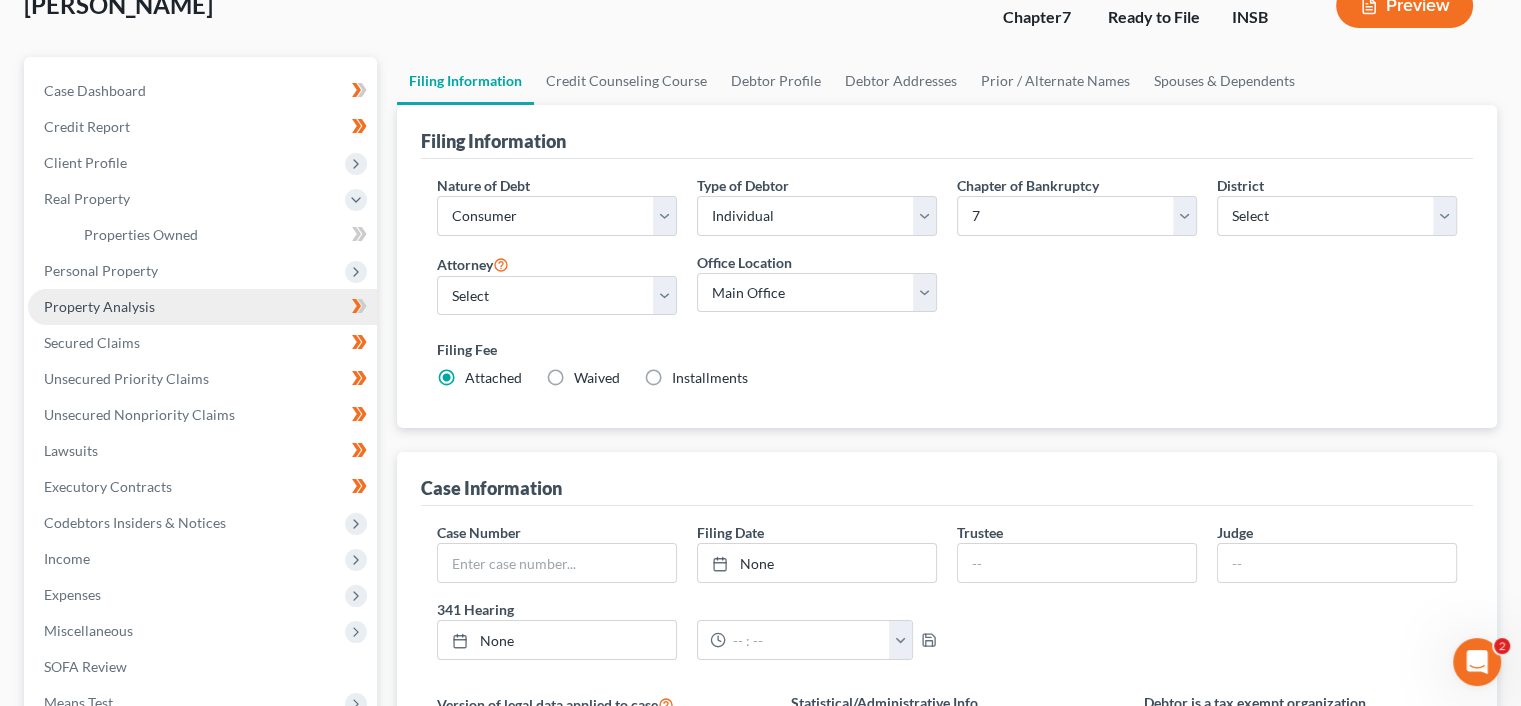 click on "Property Analysis" at bounding box center [202, 307] 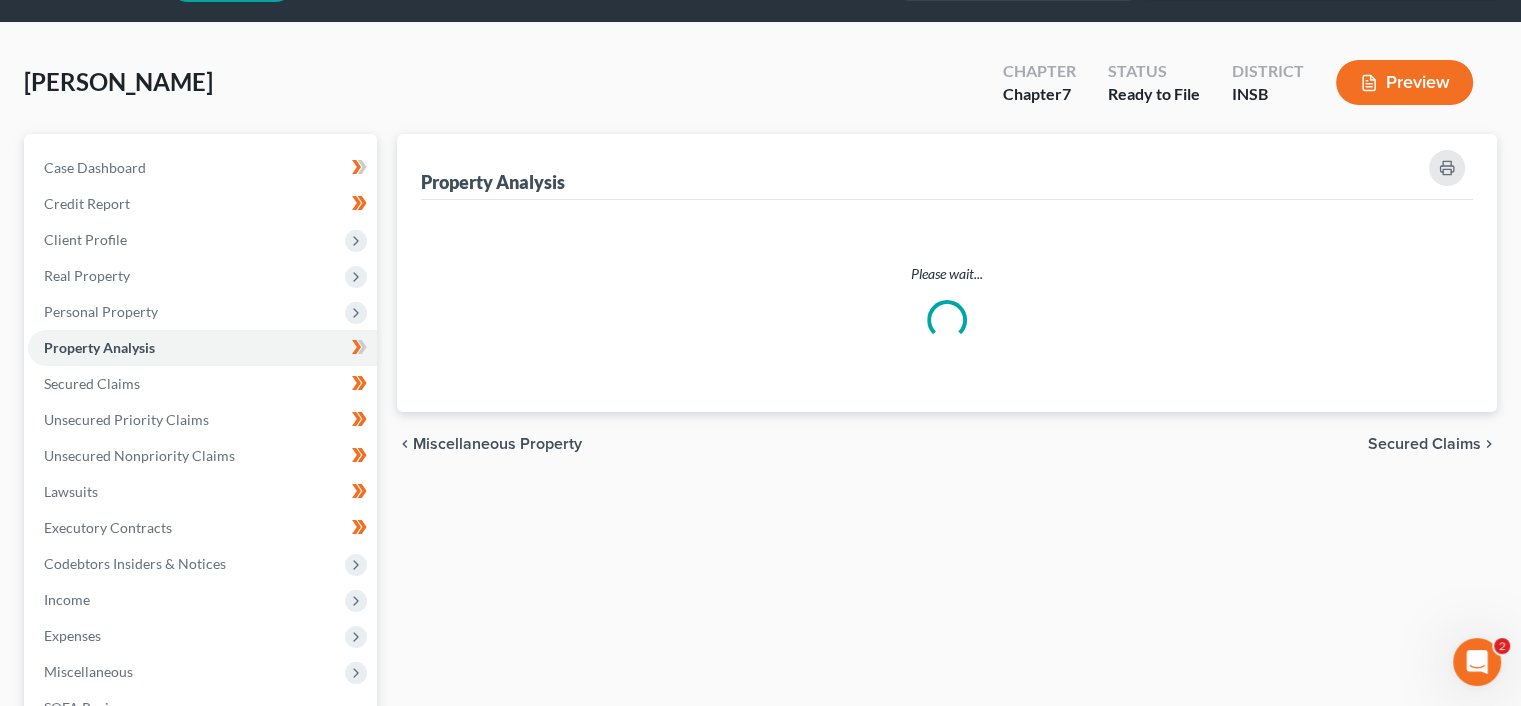 scroll, scrollTop: 0, scrollLeft: 0, axis: both 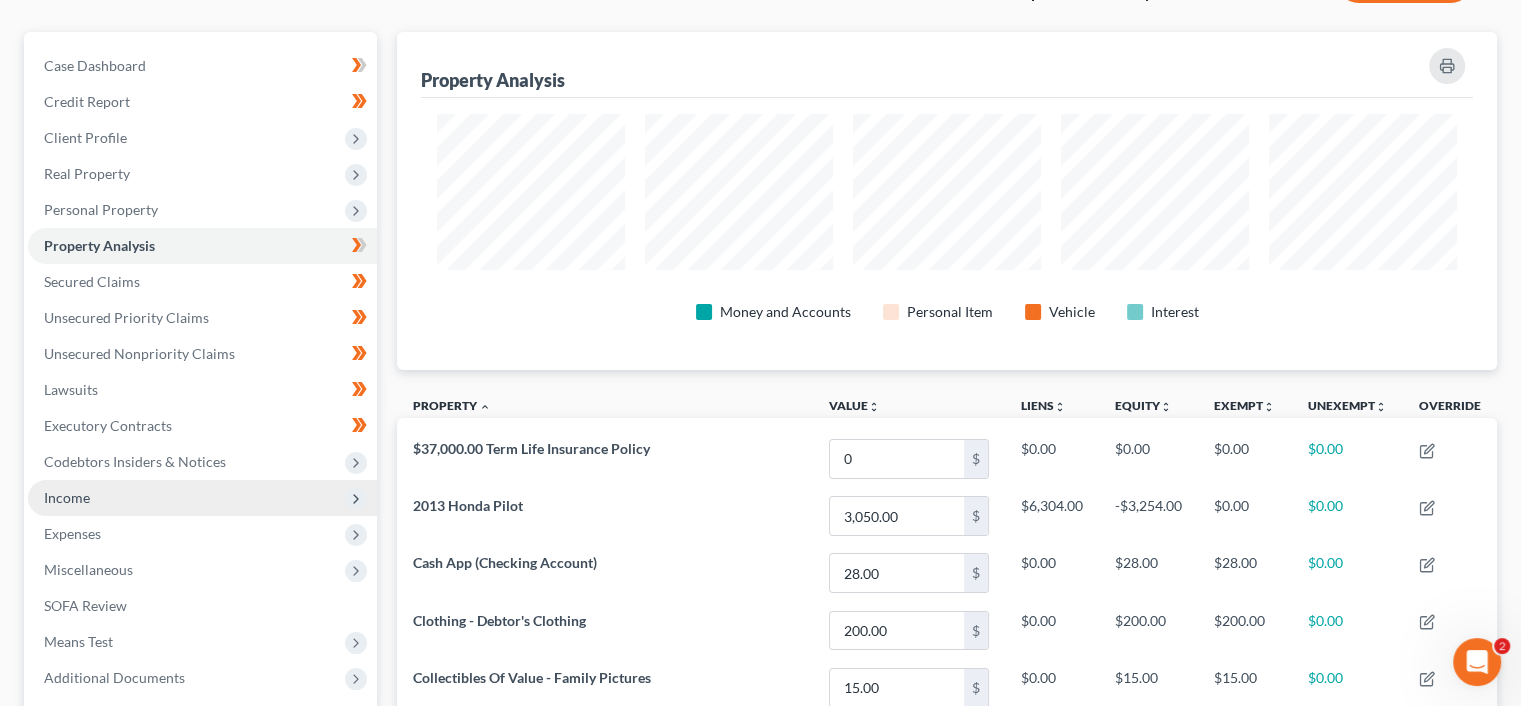click on "Income" at bounding box center [202, 498] 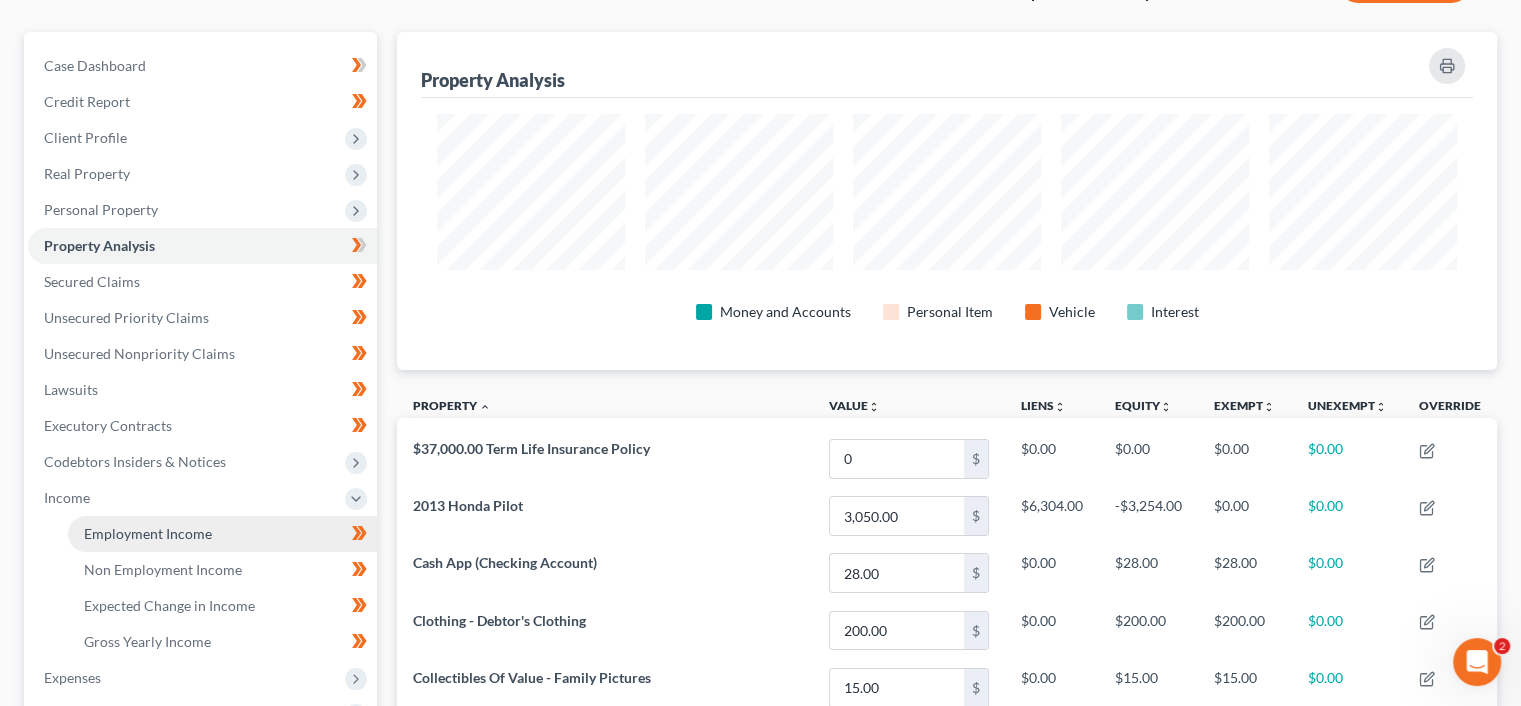 click on "Employment Income" at bounding box center (222, 534) 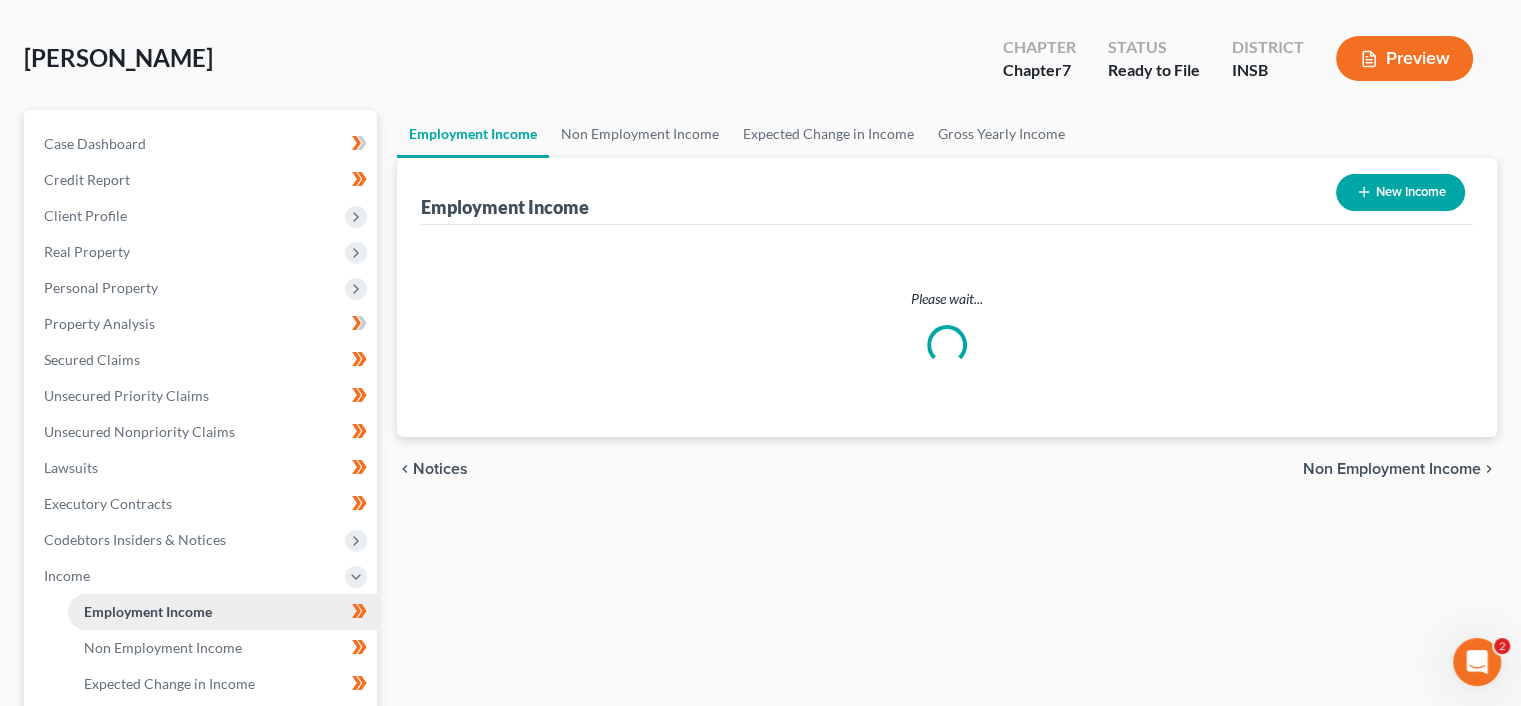 scroll, scrollTop: 0, scrollLeft: 0, axis: both 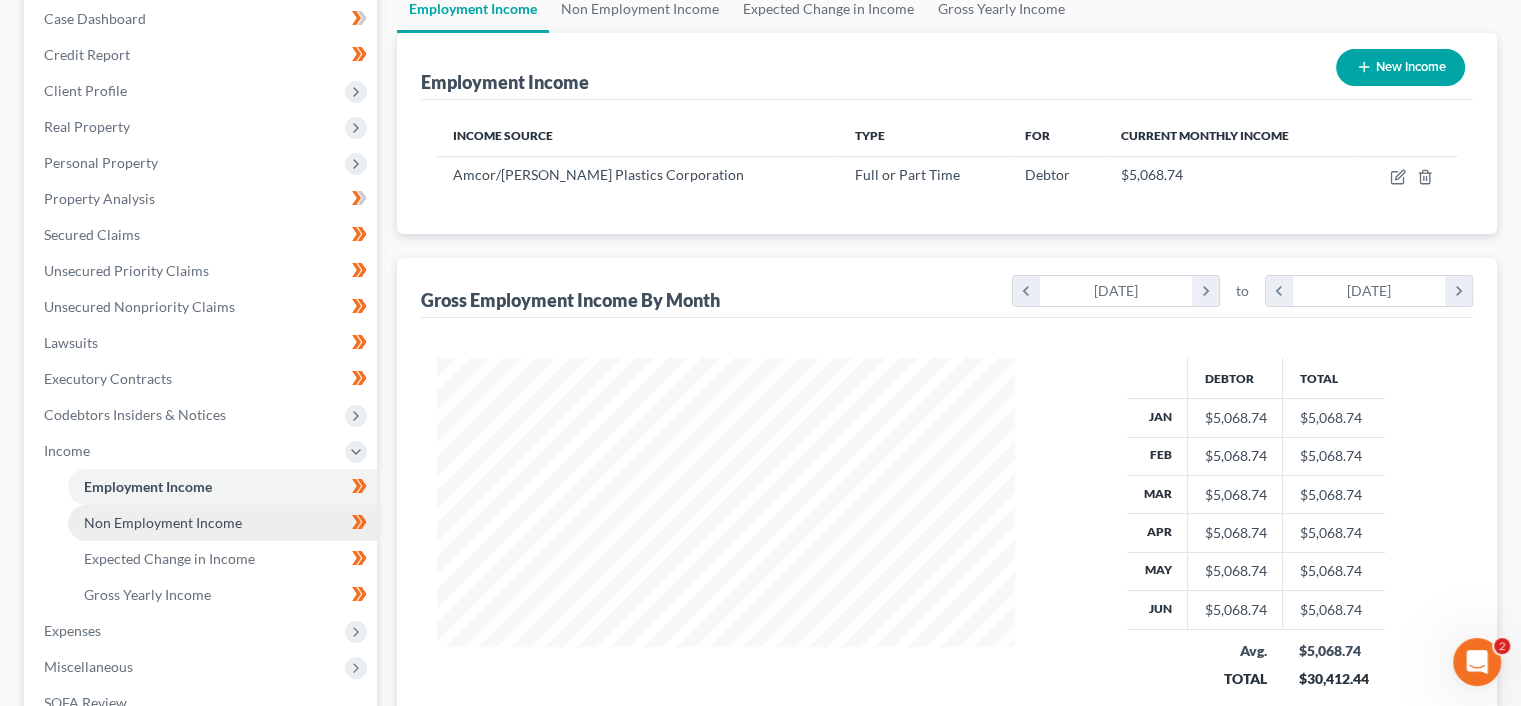 click on "Non Employment Income" at bounding box center (222, 523) 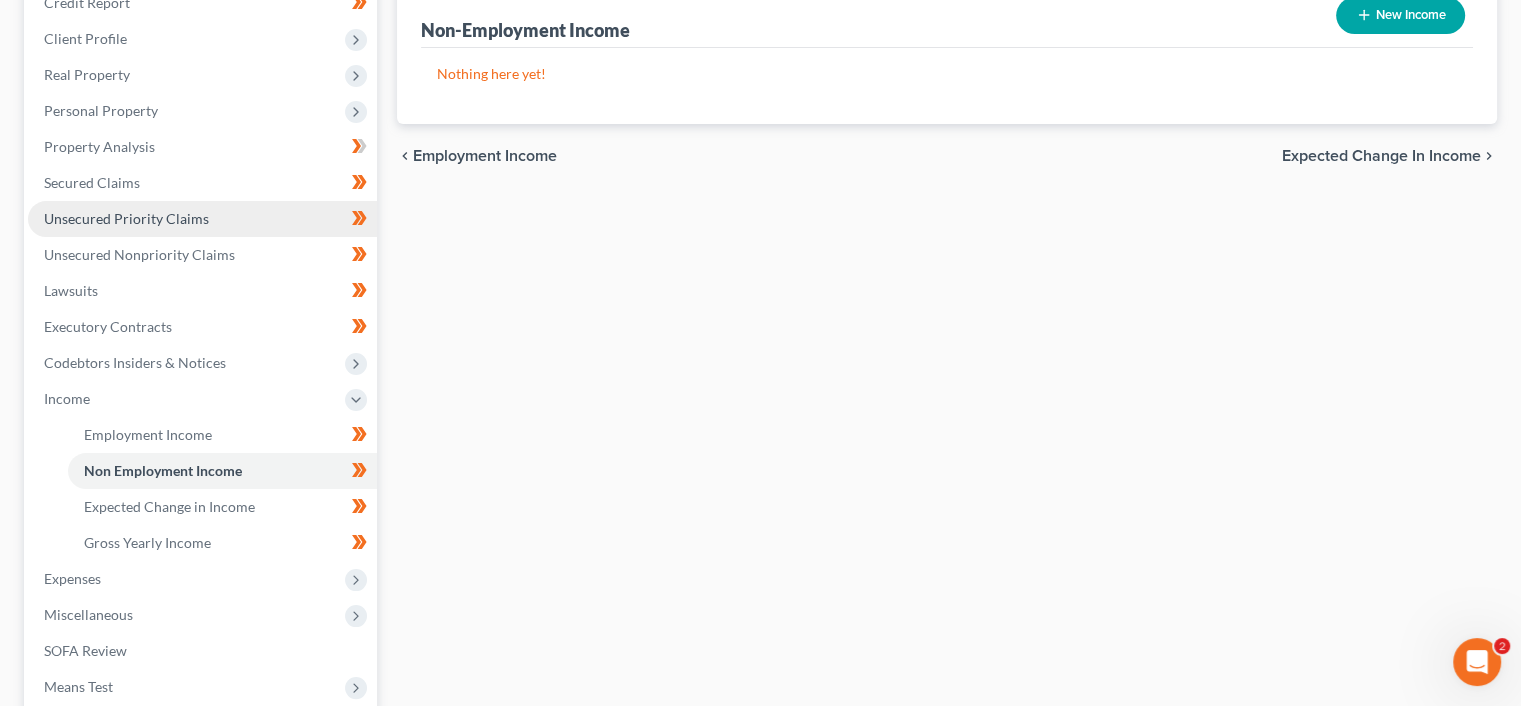 scroll, scrollTop: 260, scrollLeft: 0, axis: vertical 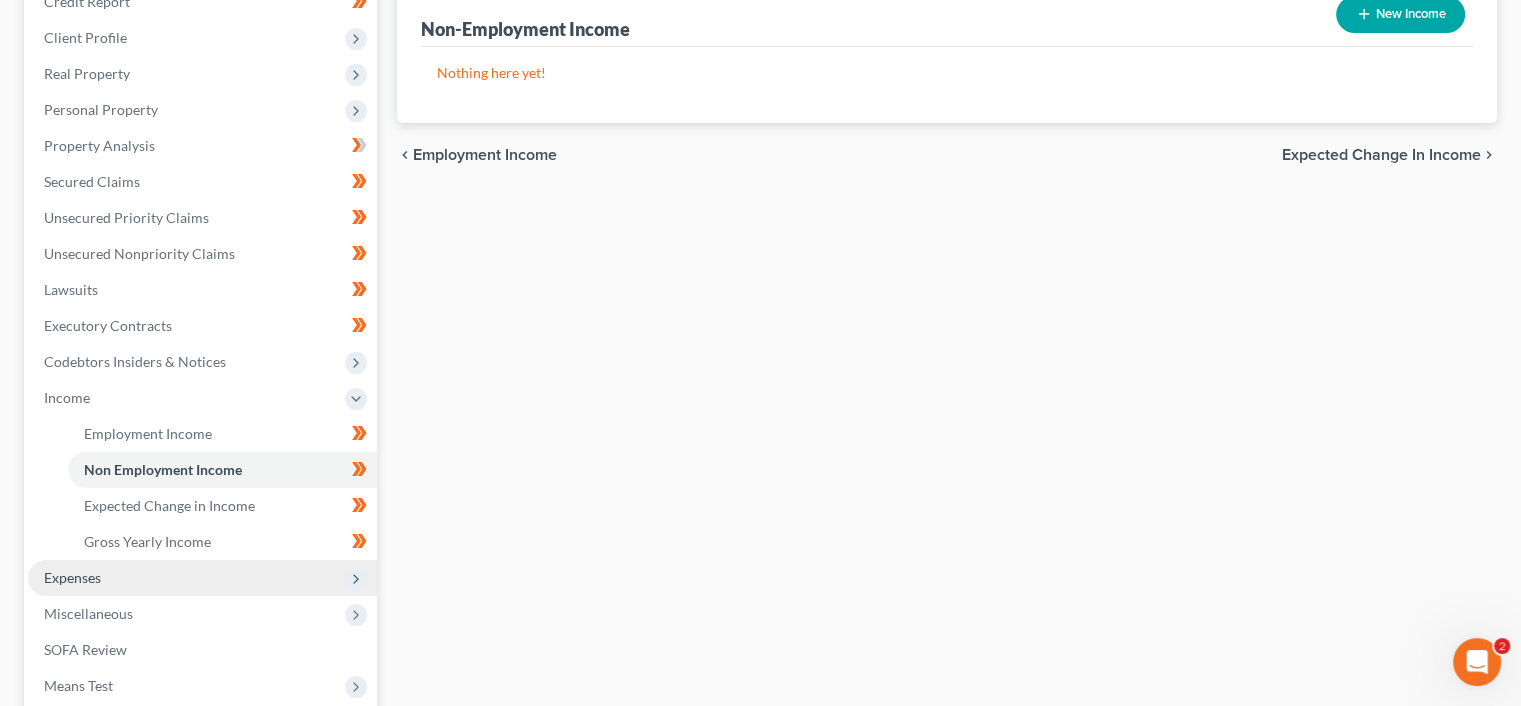 click on "Expenses" at bounding box center (202, 578) 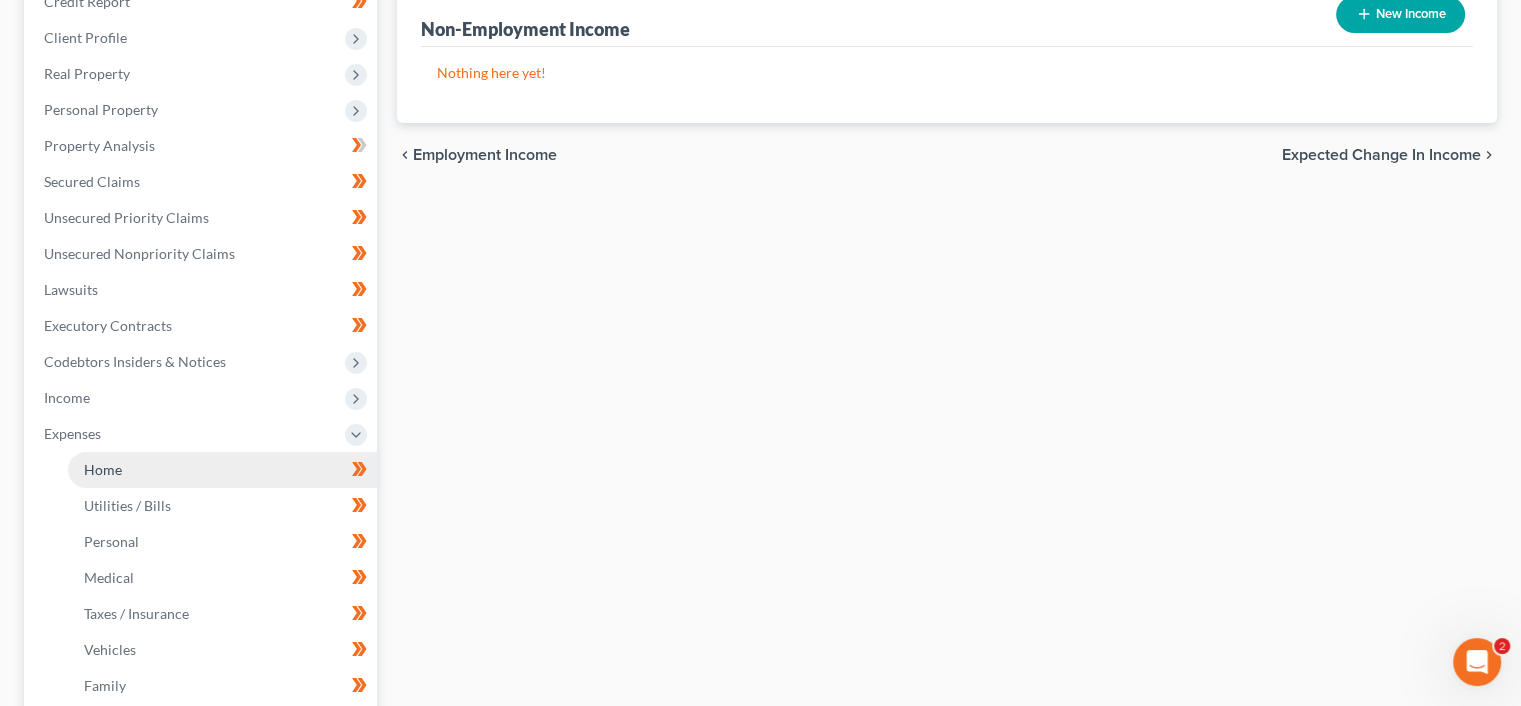 click on "Home" at bounding box center (222, 470) 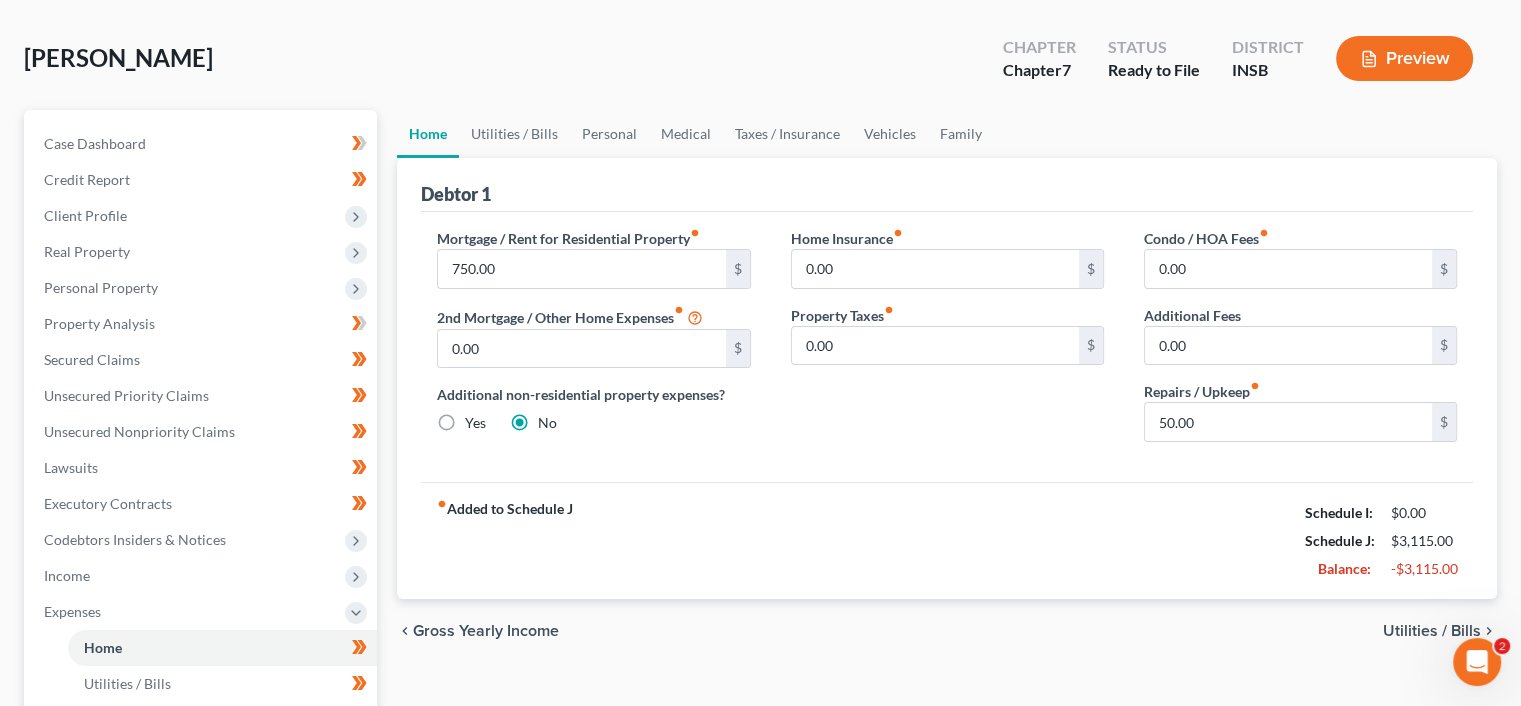 scroll, scrollTop: 0, scrollLeft: 0, axis: both 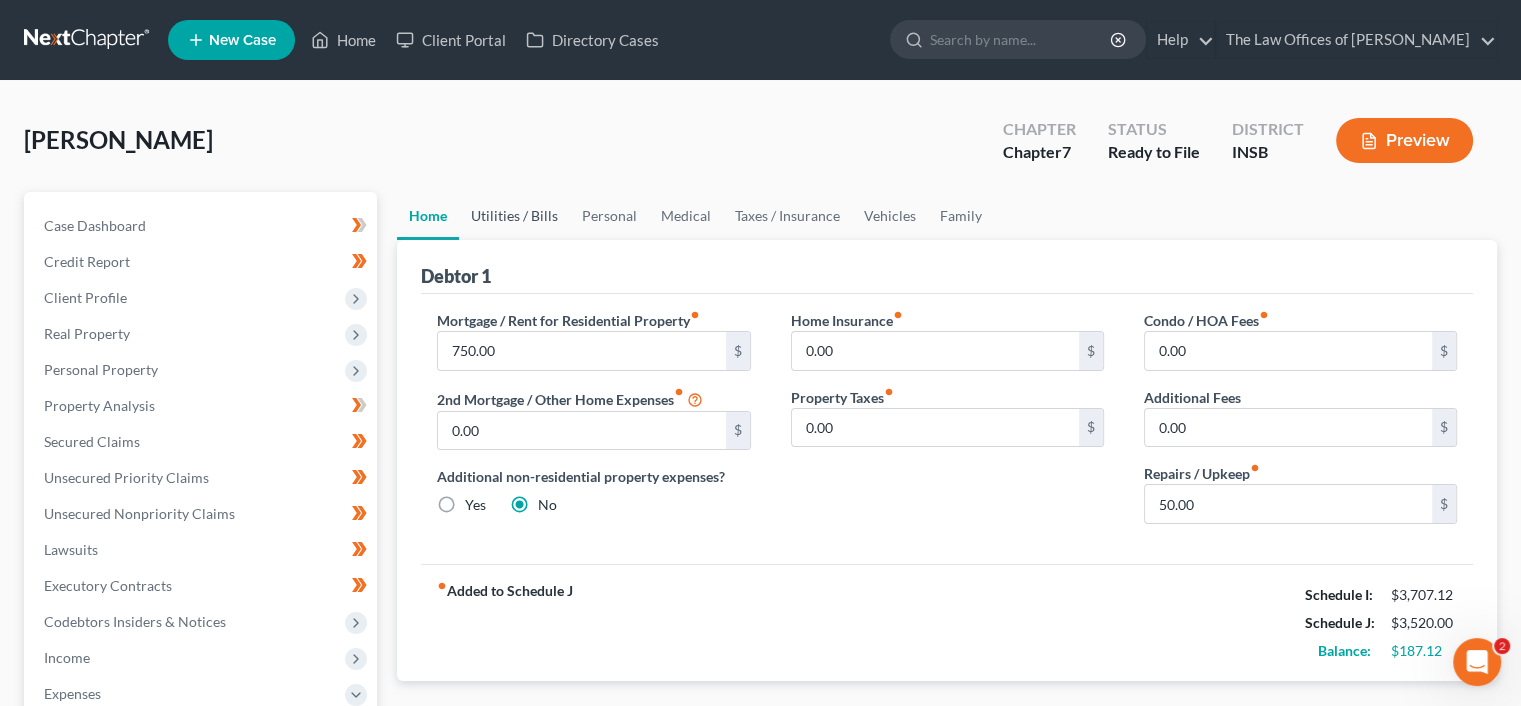 click on "Utilities / Bills" at bounding box center (514, 216) 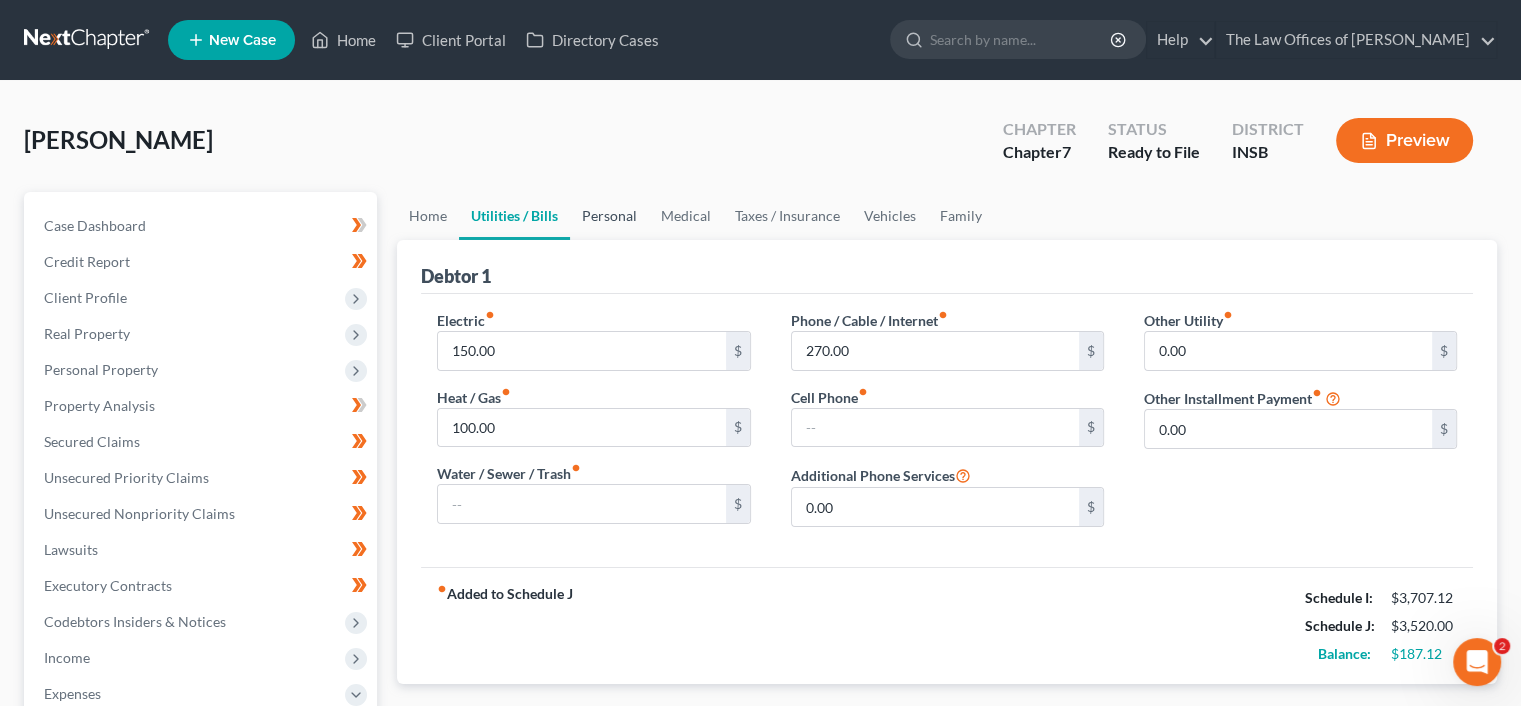 click on "Personal" at bounding box center [609, 216] 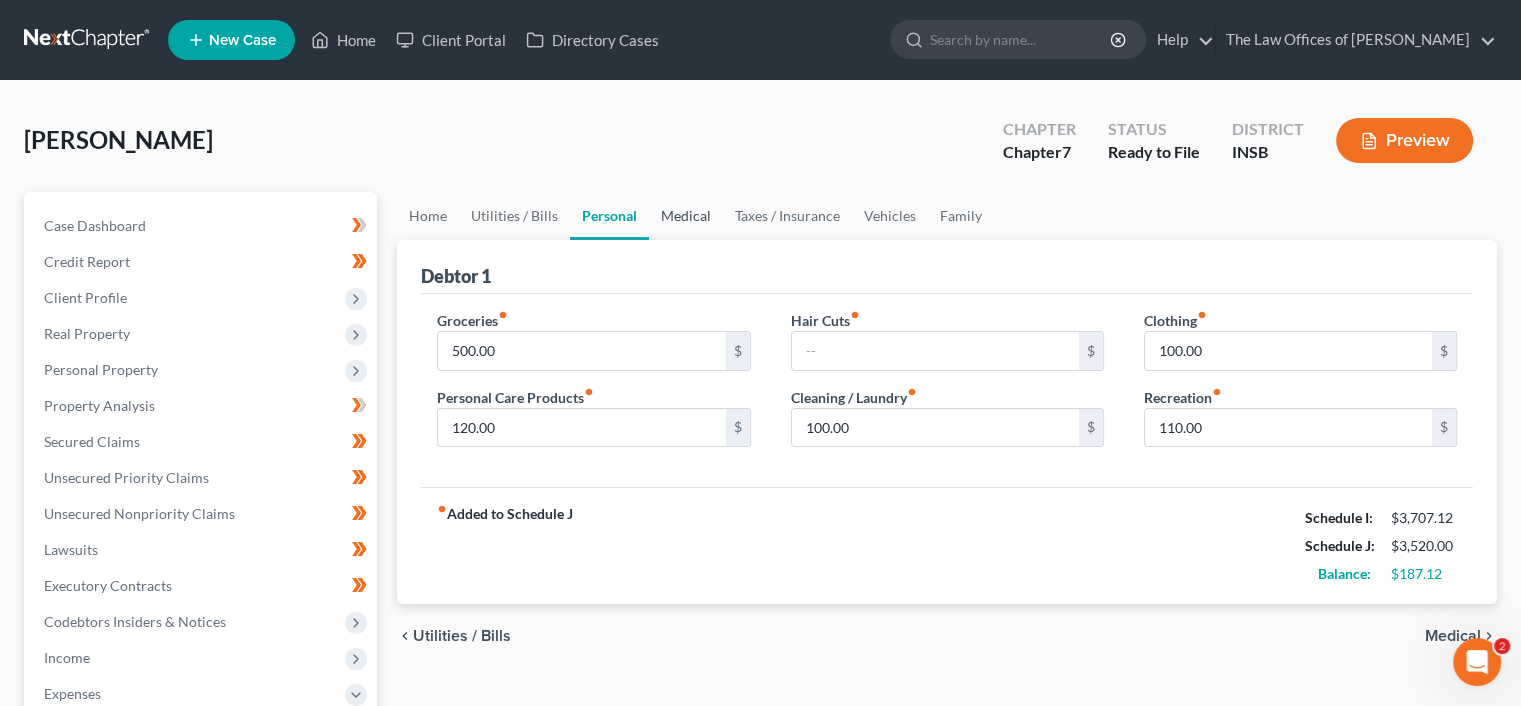 click on "Medical" at bounding box center (686, 216) 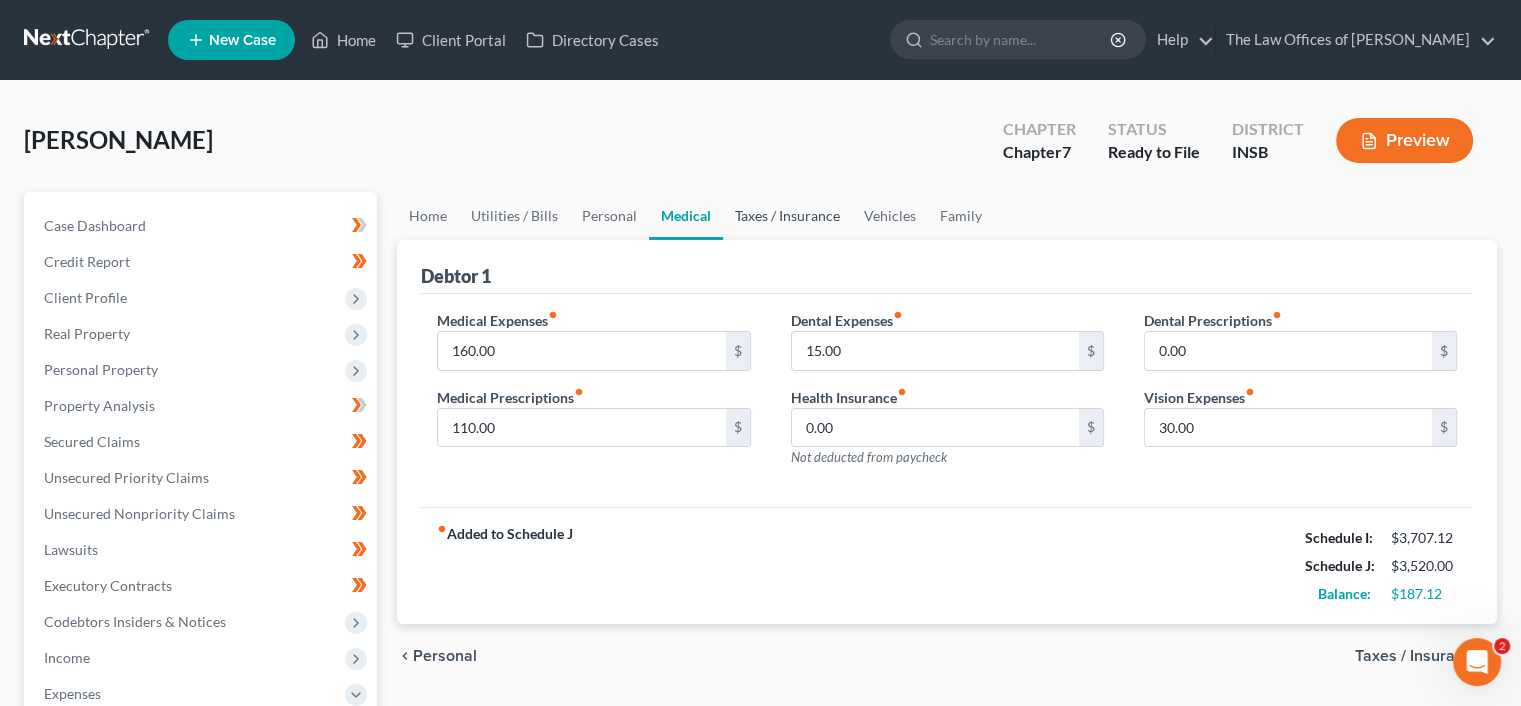 click on "Taxes / Insurance" at bounding box center (787, 216) 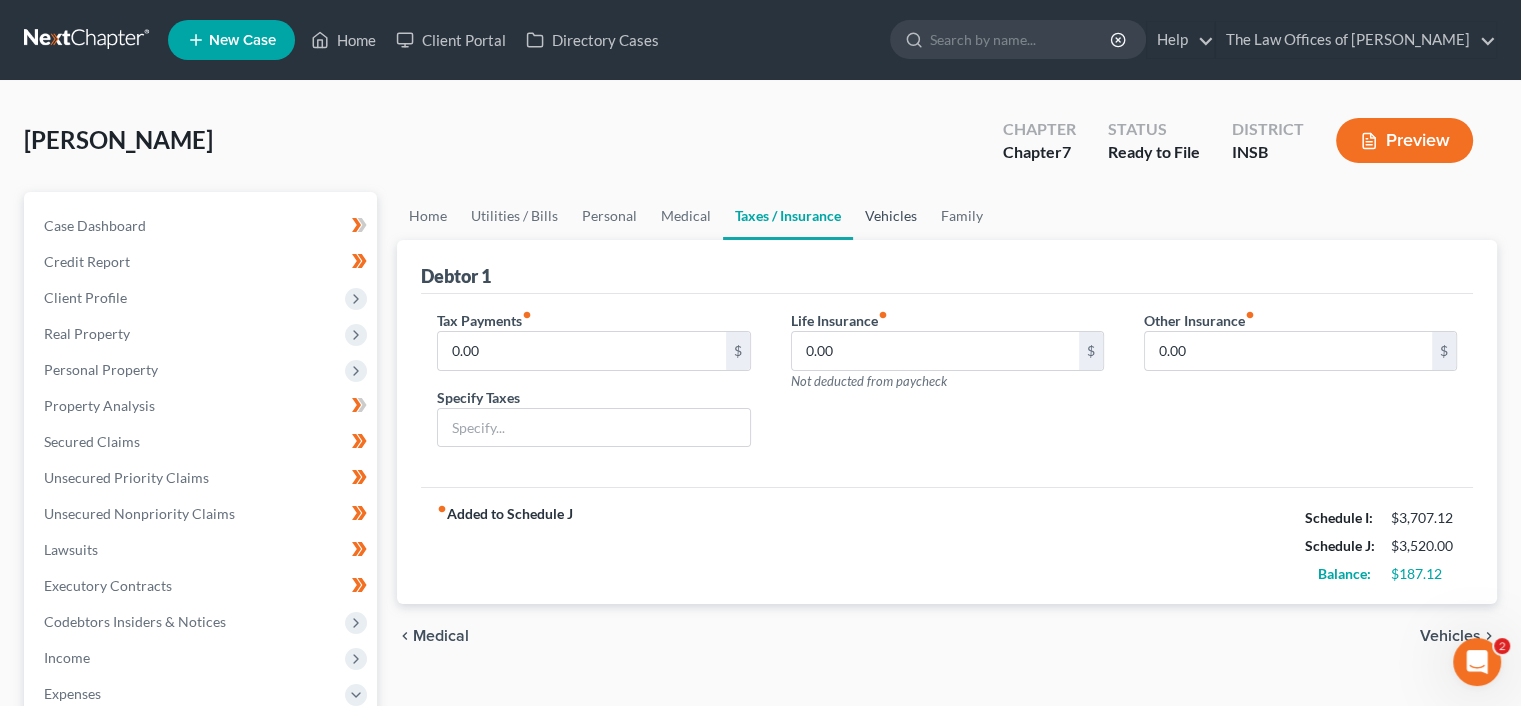 click on "Vehicles" at bounding box center [891, 216] 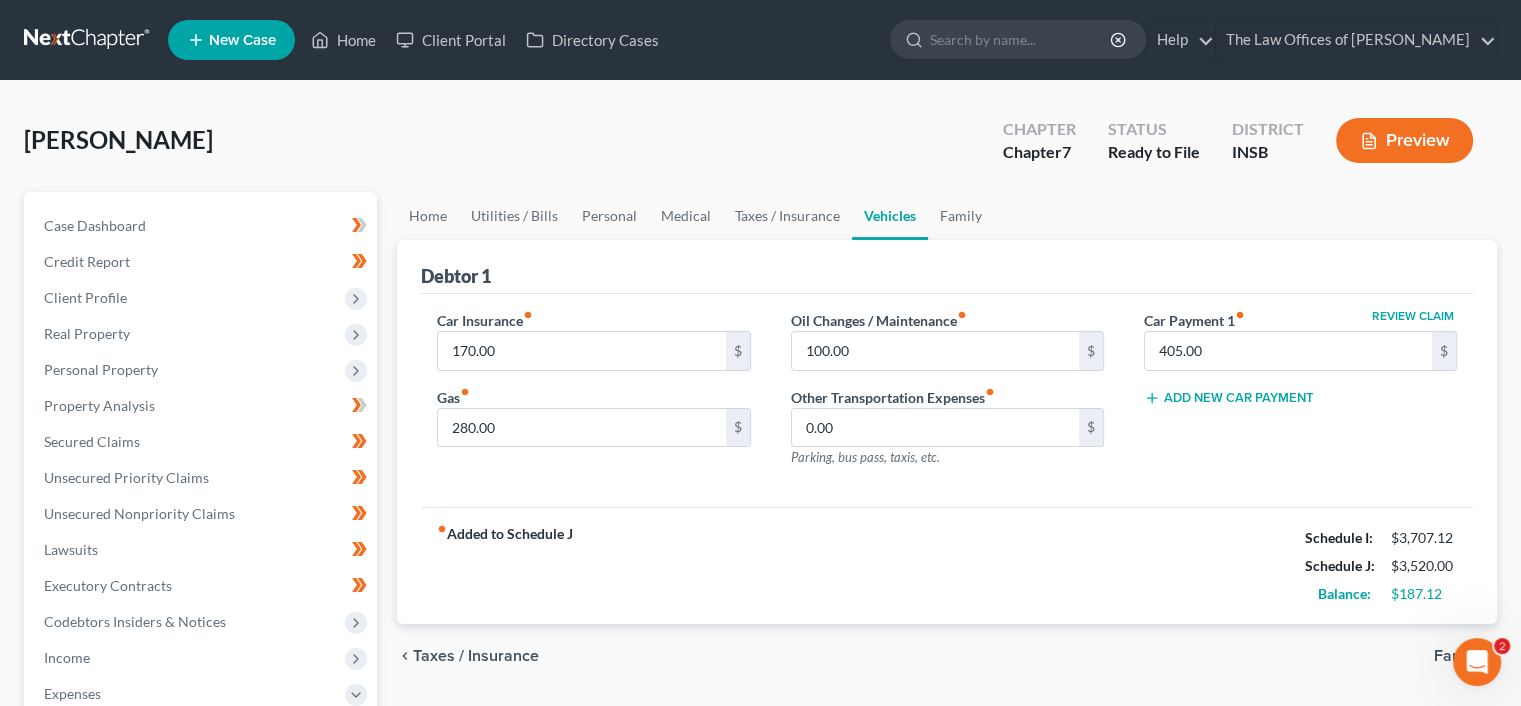 click on "Home
Utilities / Bills
Personal
Medical
Taxes / Insurance
Vehicles
Family" at bounding box center (947, 216) 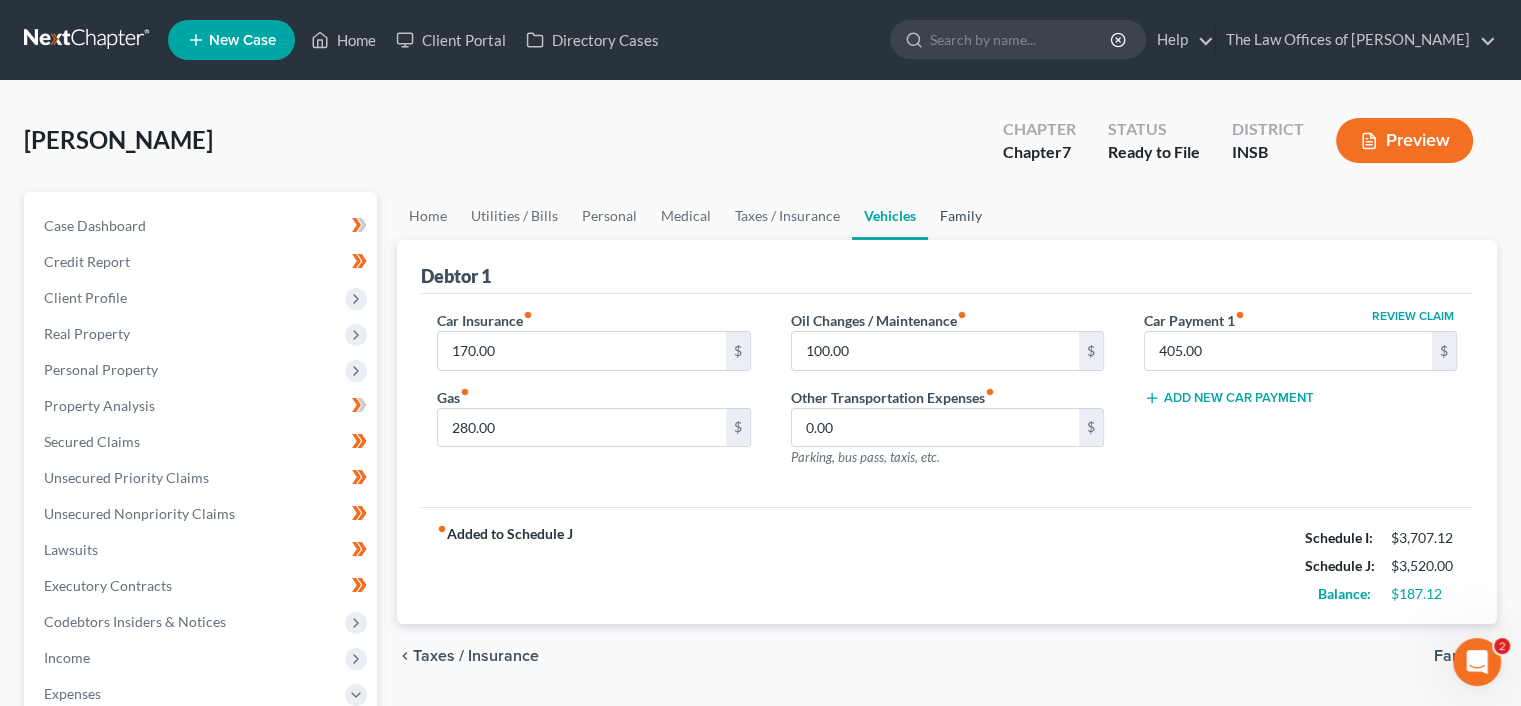 click on "Family" at bounding box center [961, 216] 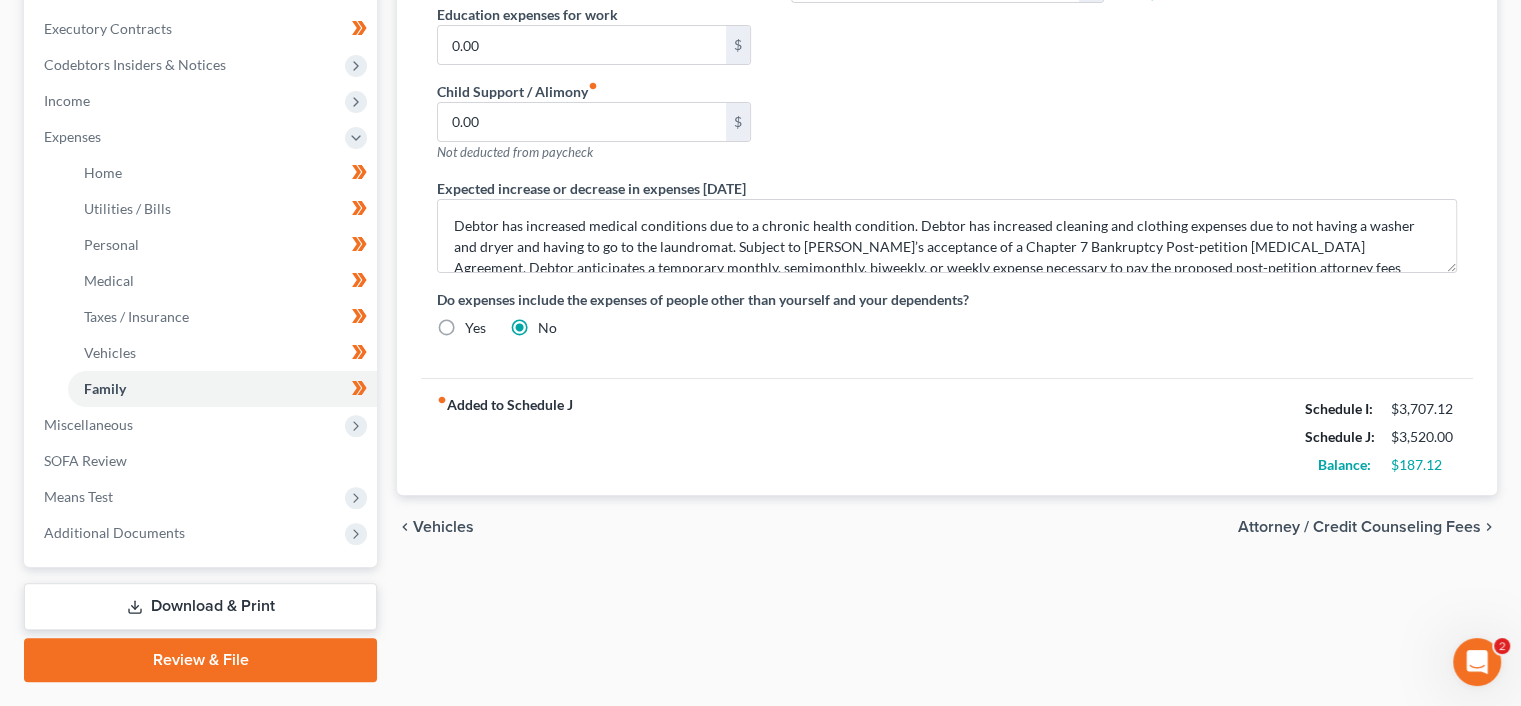 scroll, scrollTop: 608, scrollLeft: 0, axis: vertical 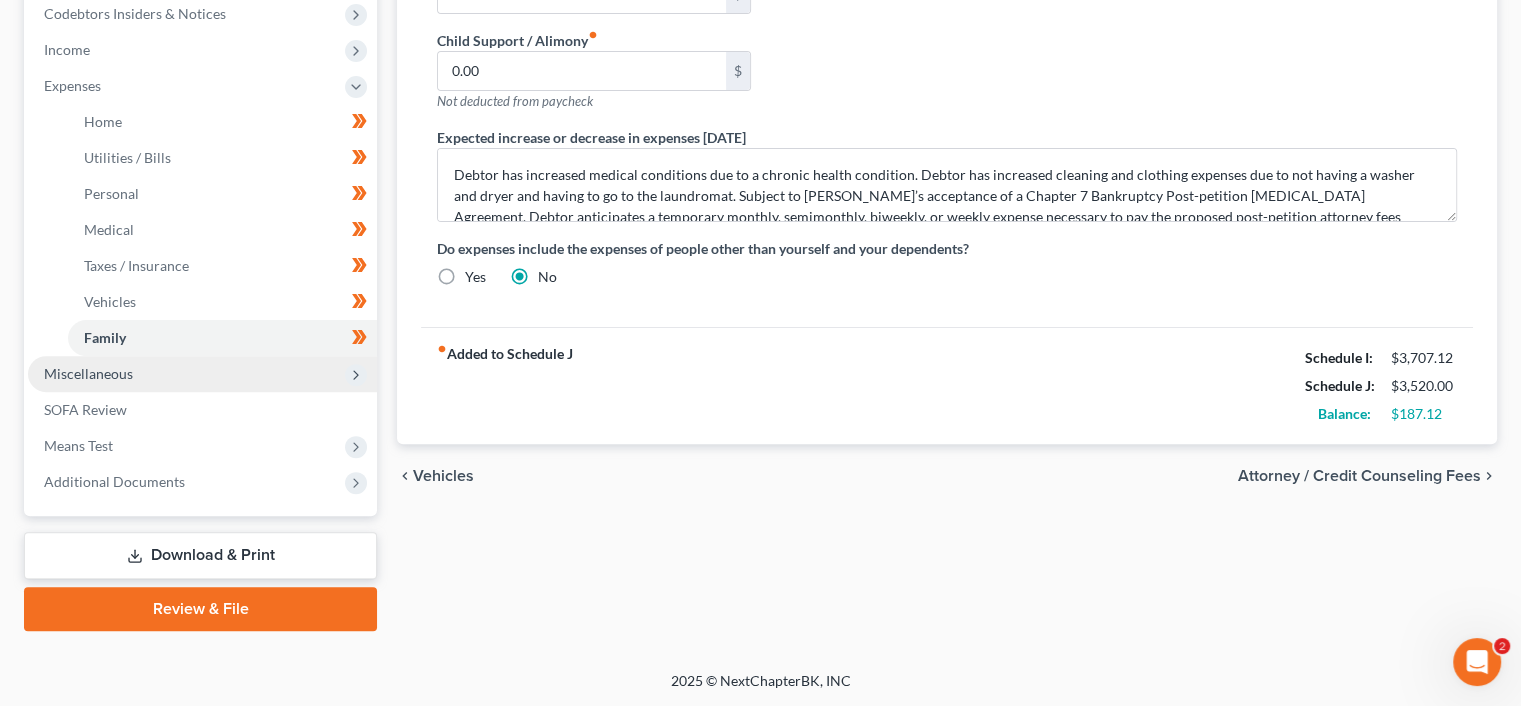 click on "Miscellaneous" at bounding box center (202, 374) 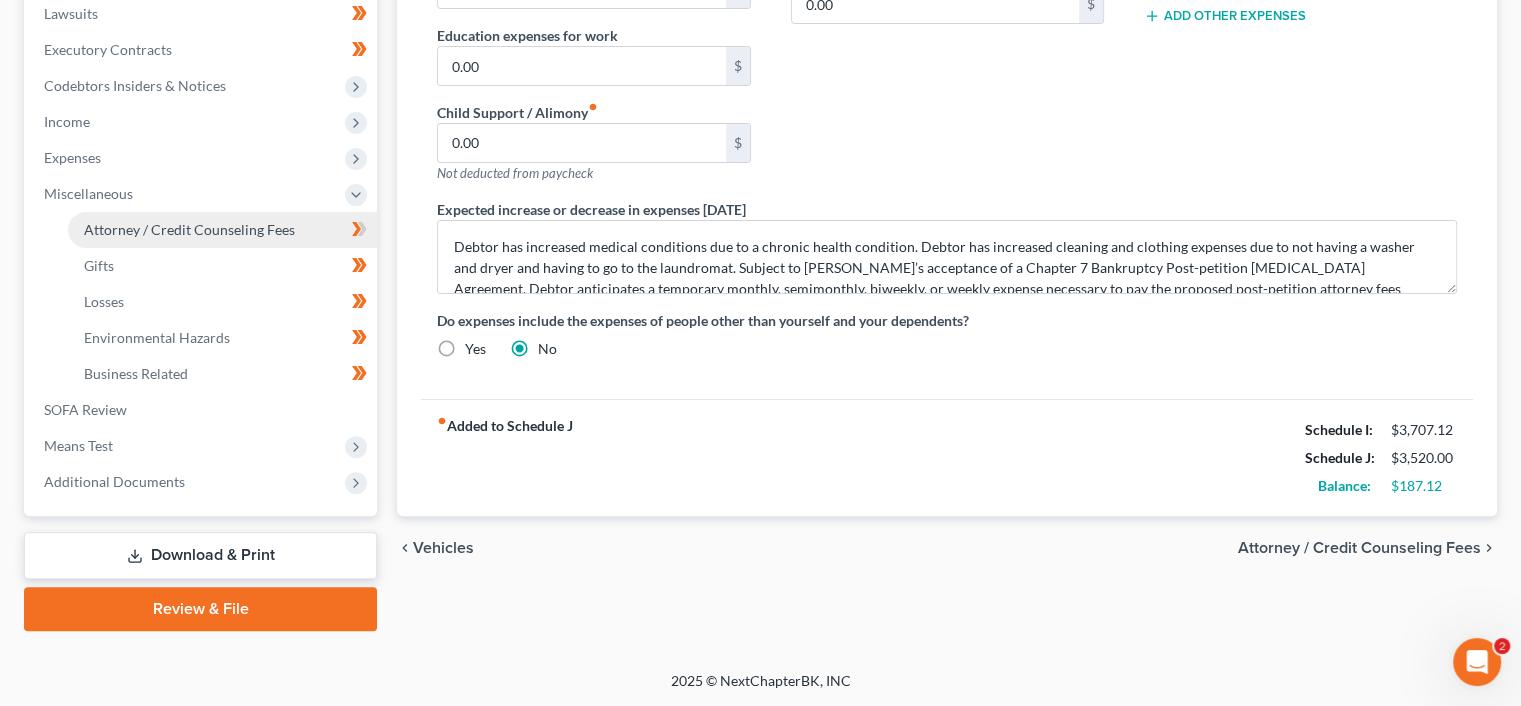 click on "Attorney / Credit Counseling Fees" at bounding box center (222, 230) 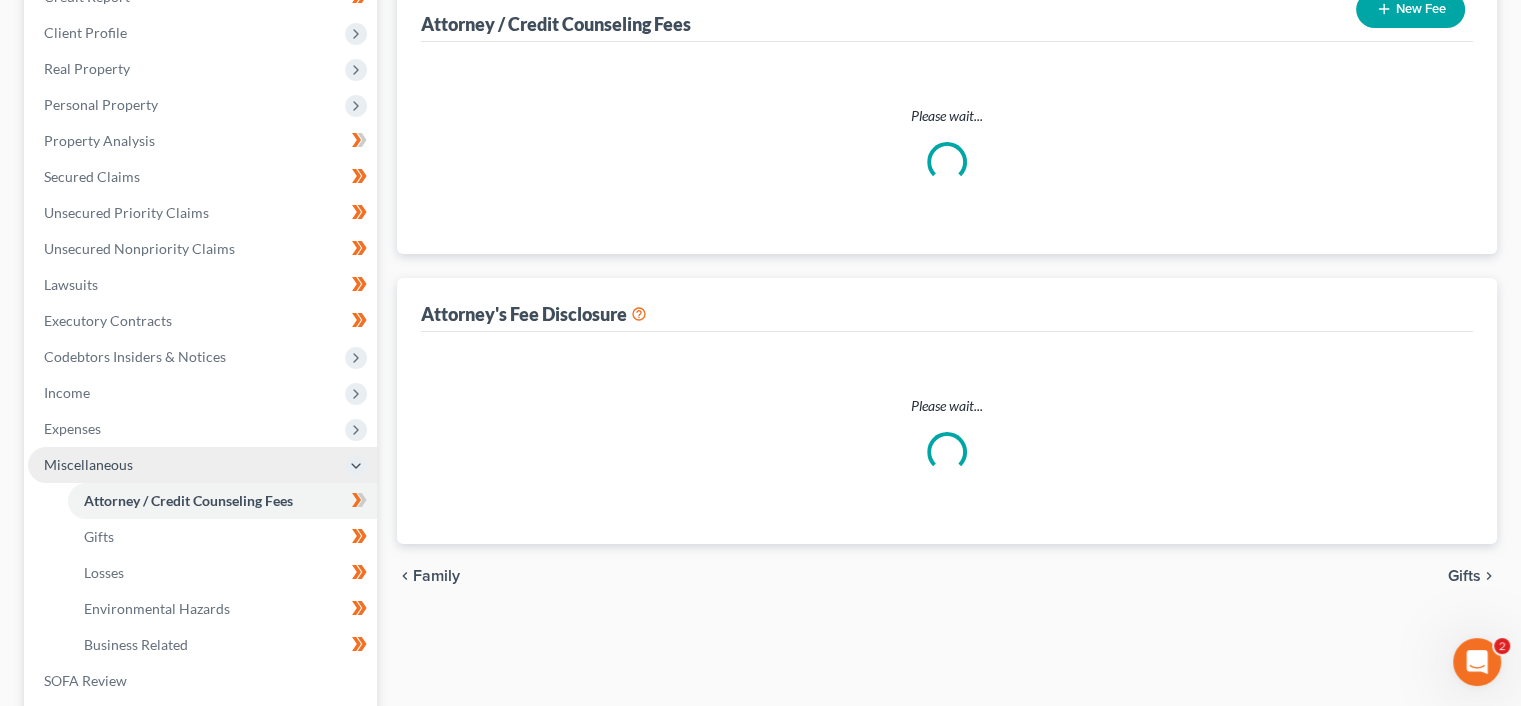 select on "17" 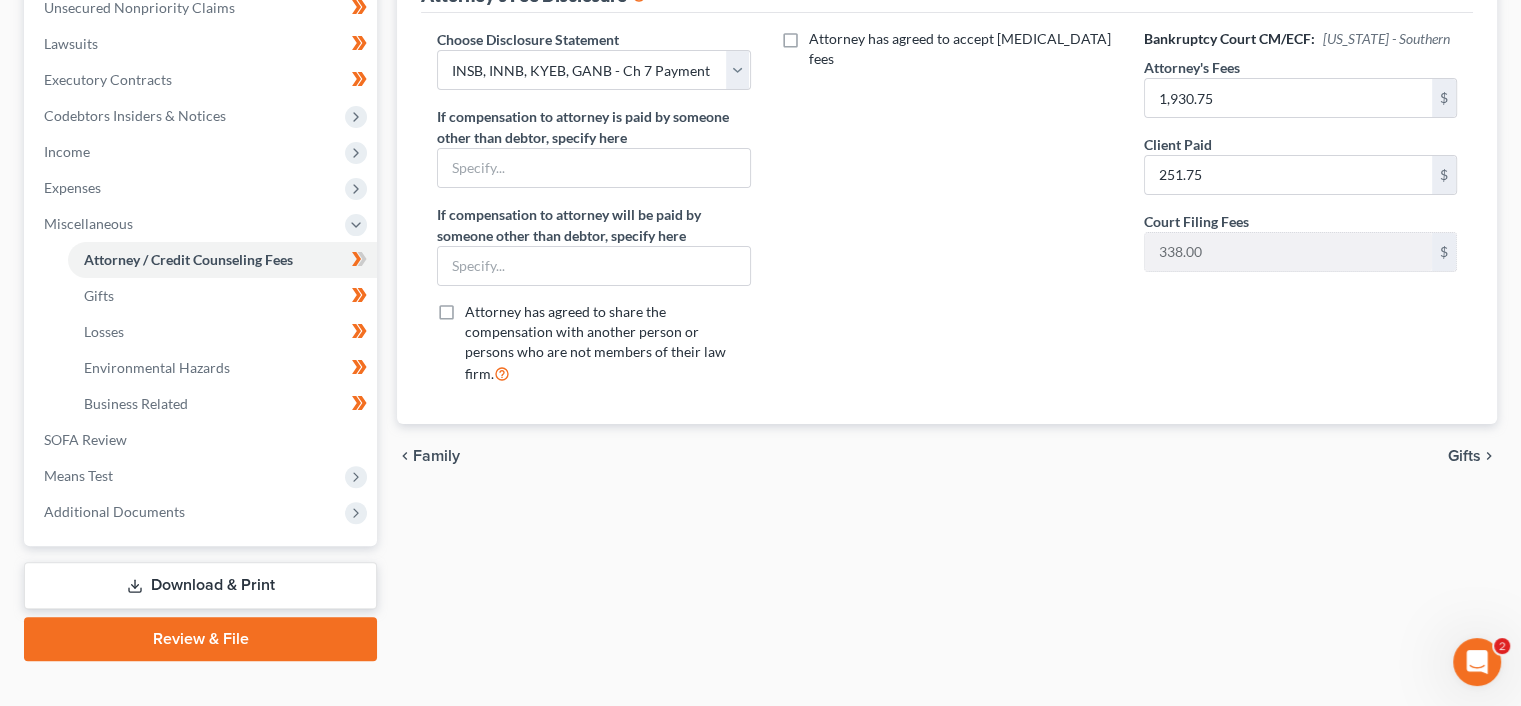 scroll, scrollTop: 536, scrollLeft: 0, axis: vertical 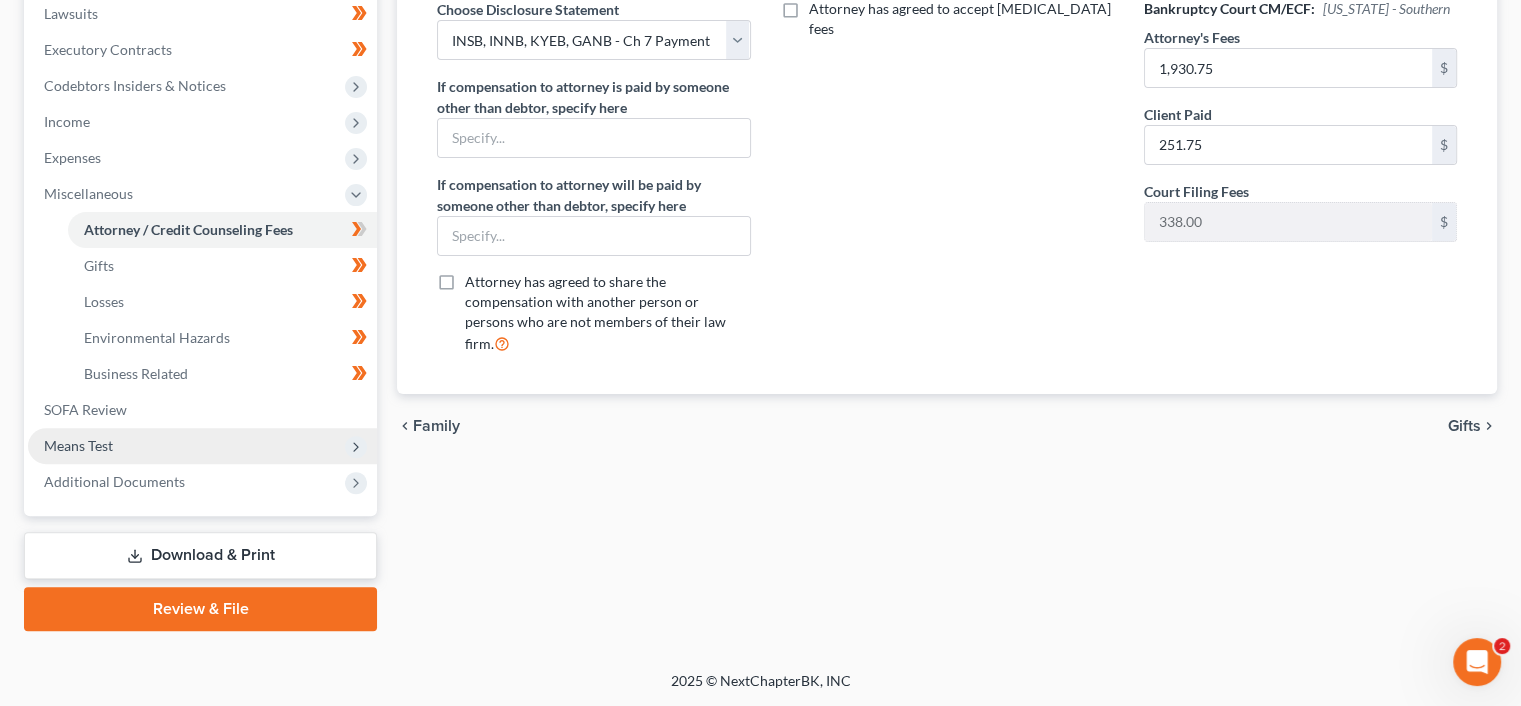 click on "Means Test" at bounding box center (202, 446) 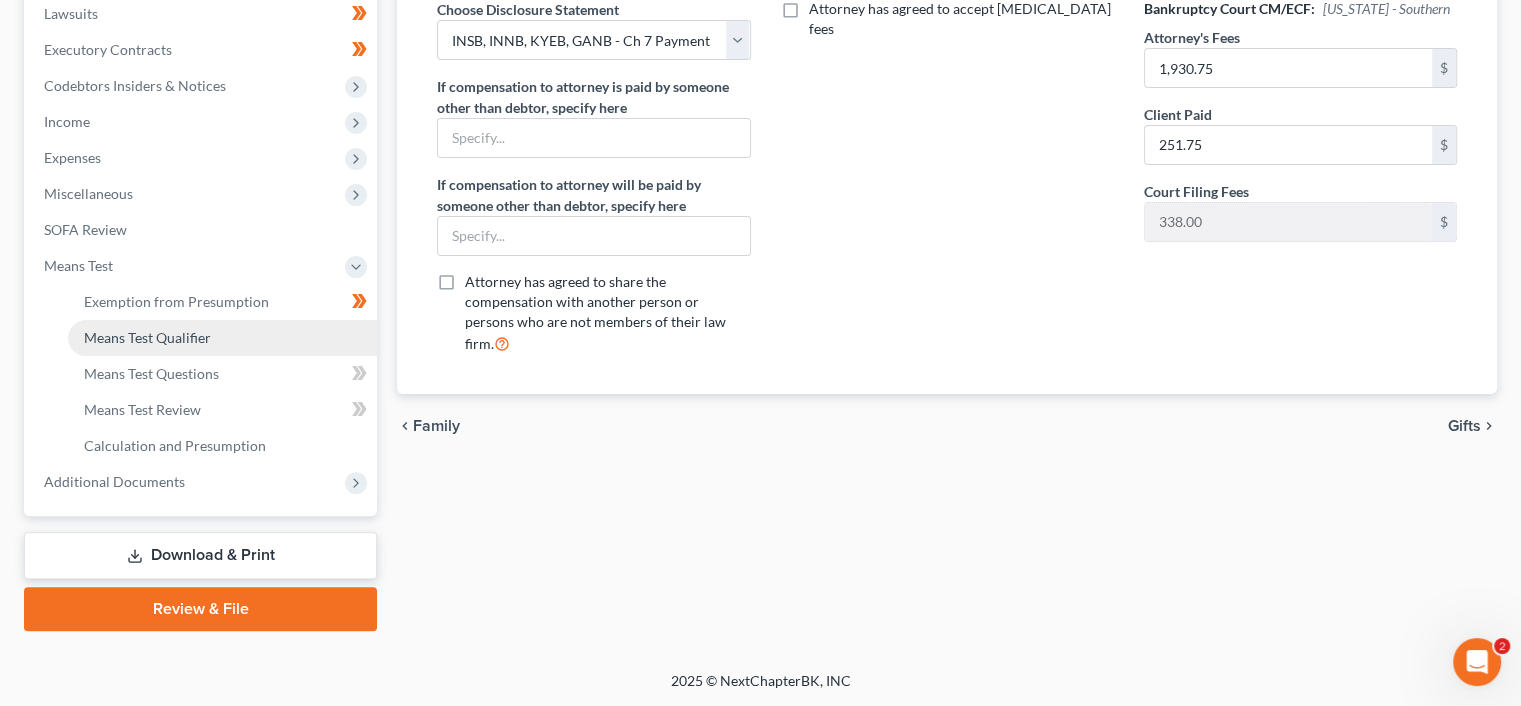 click on "Means Test Qualifier" at bounding box center (222, 338) 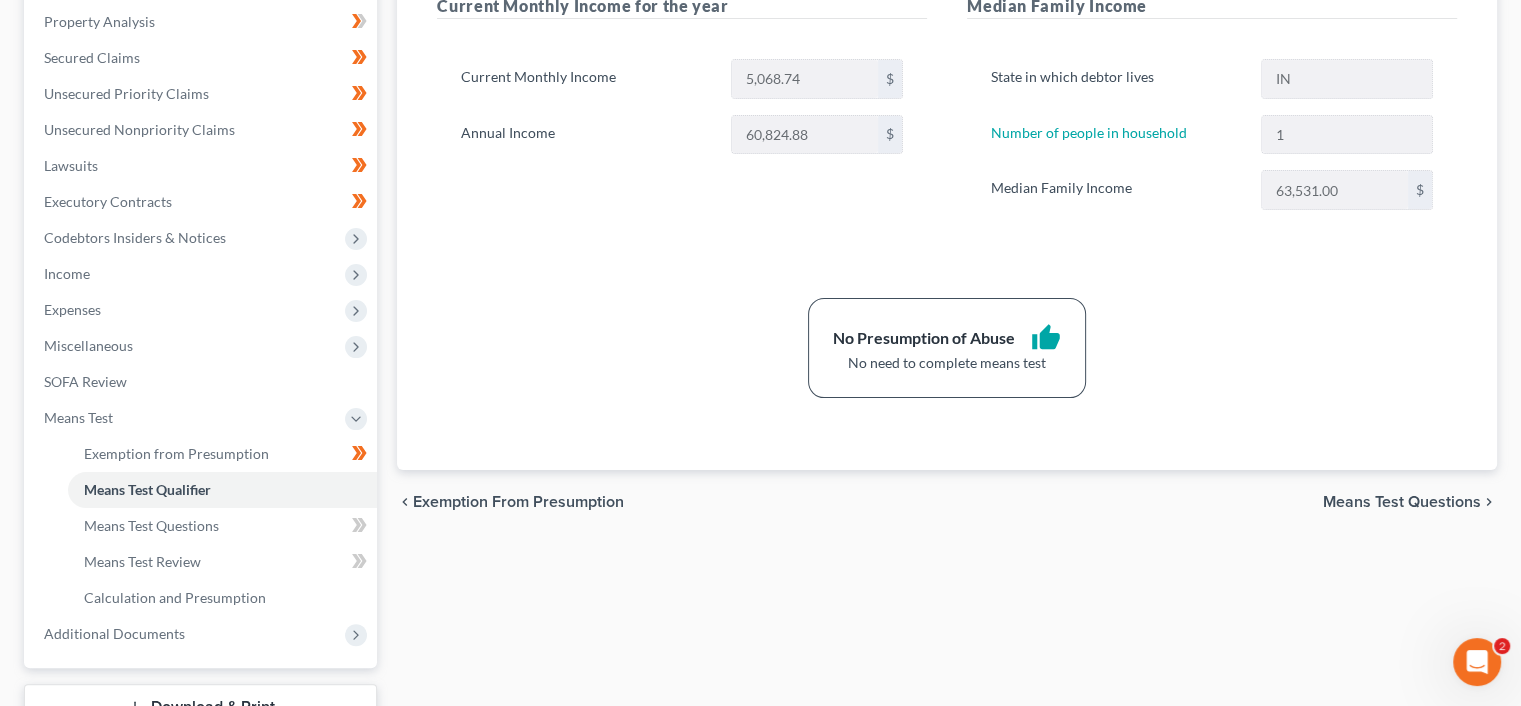 scroll, scrollTop: 387, scrollLeft: 0, axis: vertical 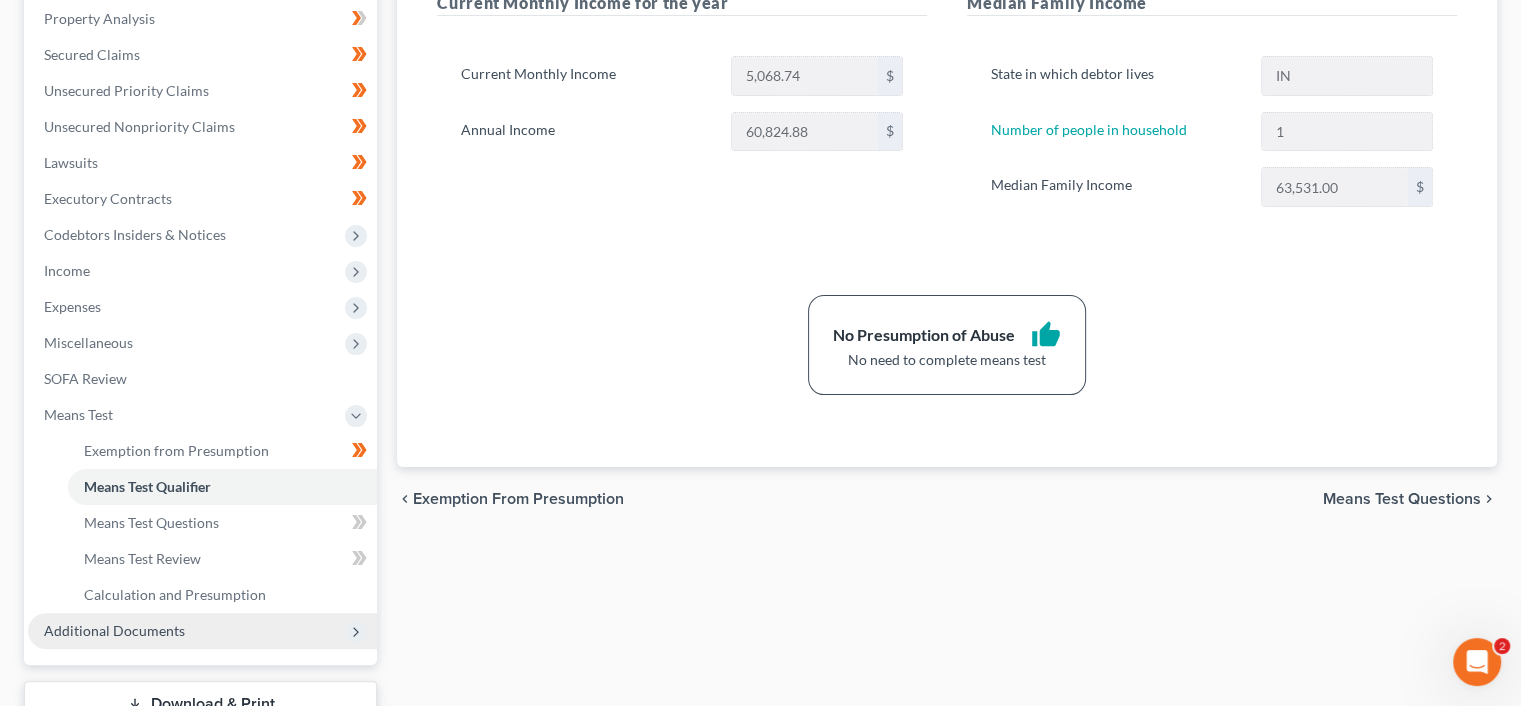 click on "Additional Documents" at bounding box center [202, 631] 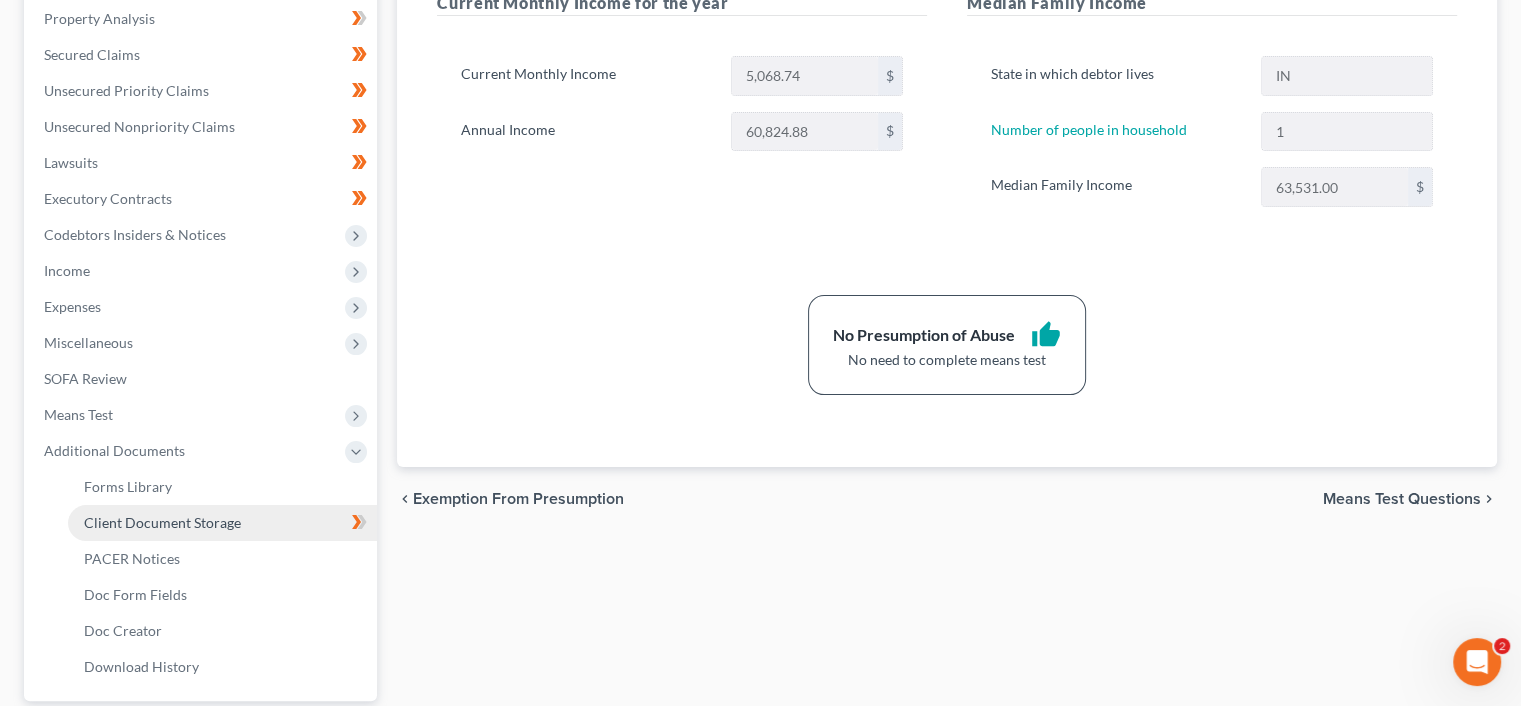 click on "Client Document Storage" at bounding box center (222, 523) 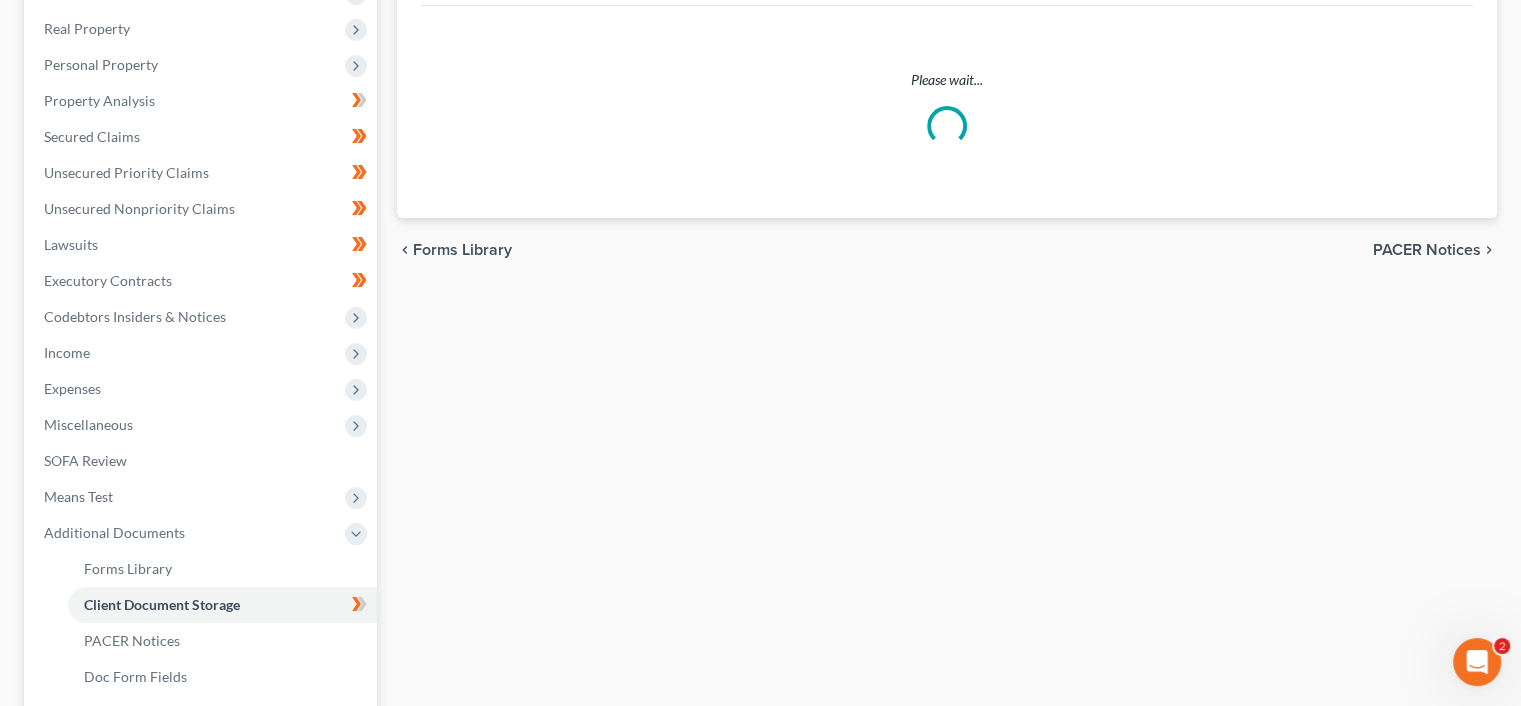select on "9" 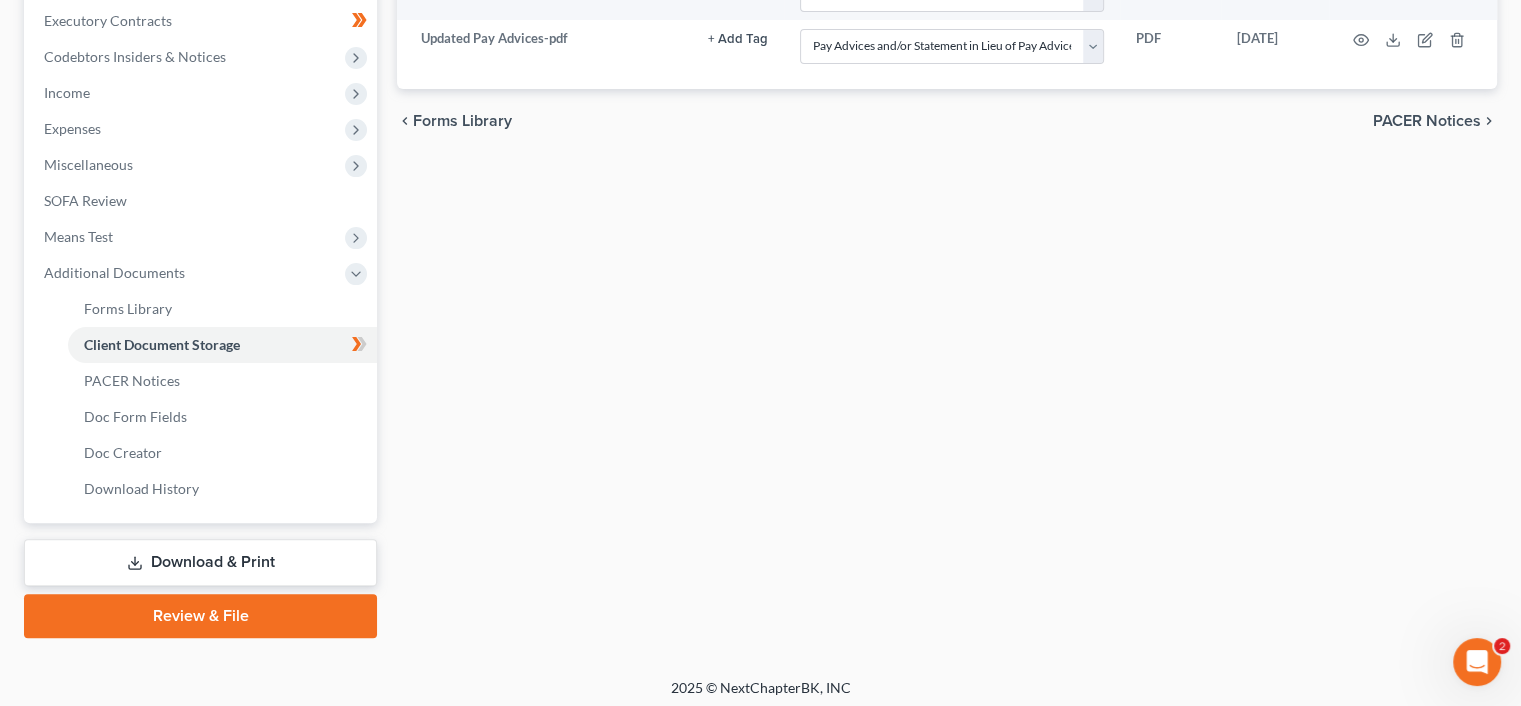 scroll, scrollTop: 572, scrollLeft: 0, axis: vertical 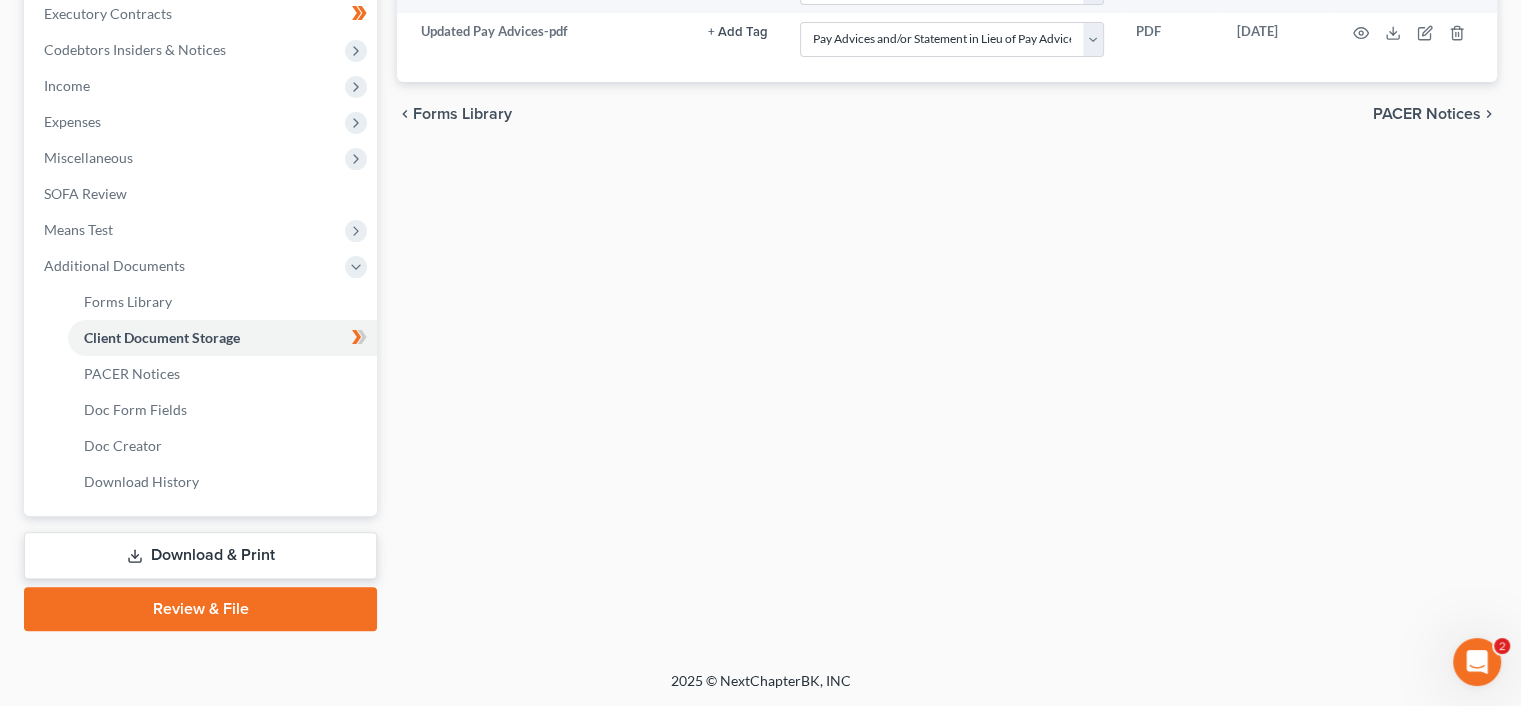 click on "Review & File" at bounding box center [200, 609] 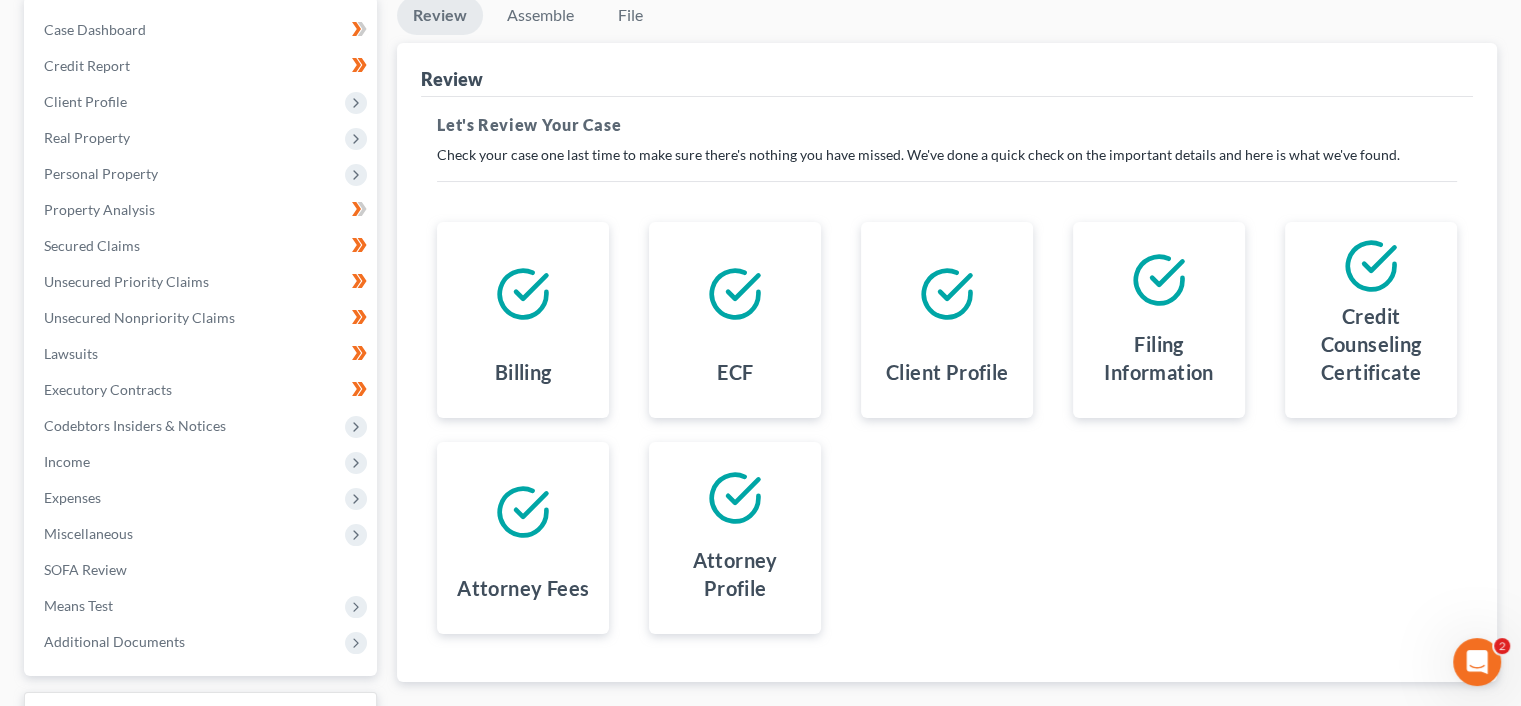 scroll, scrollTop: 356, scrollLeft: 0, axis: vertical 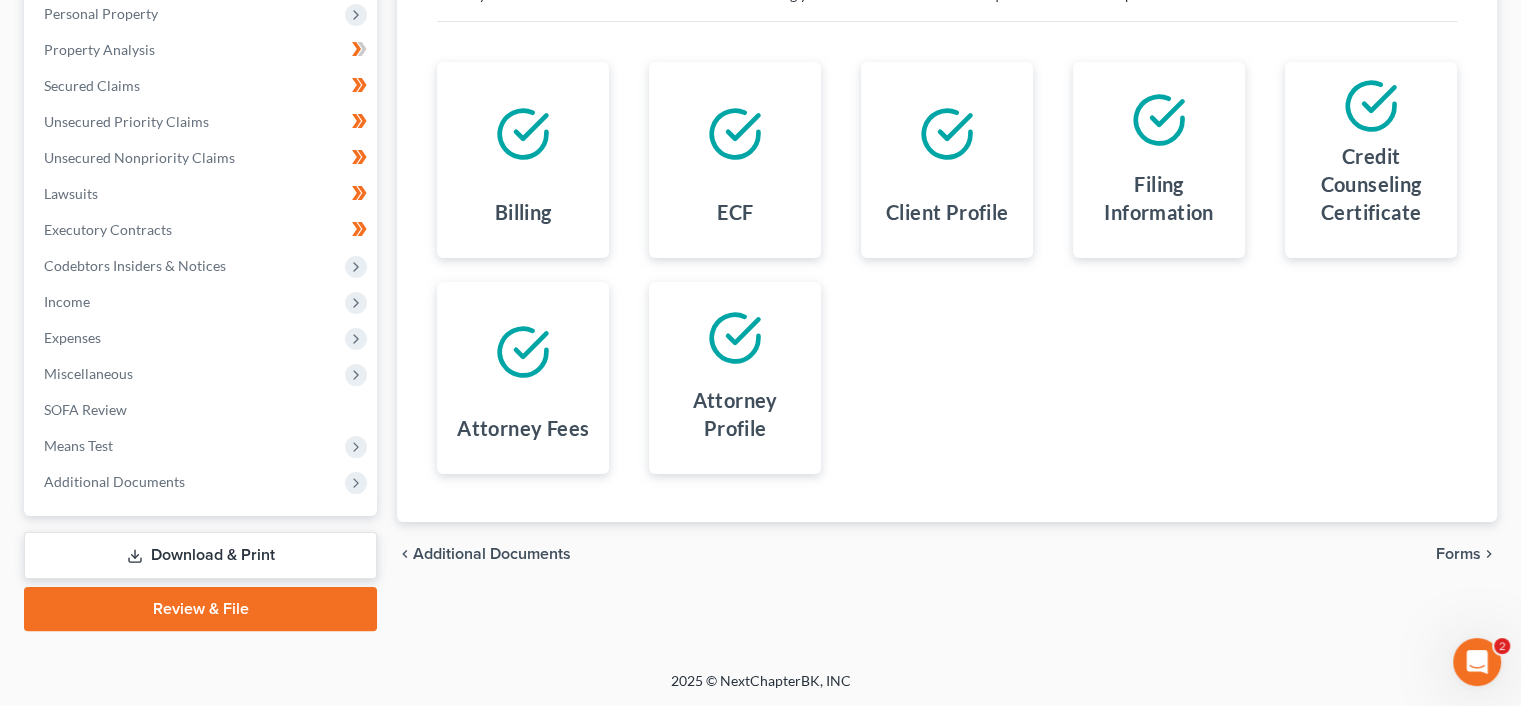 click on "Forms" at bounding box center (1458, 554) 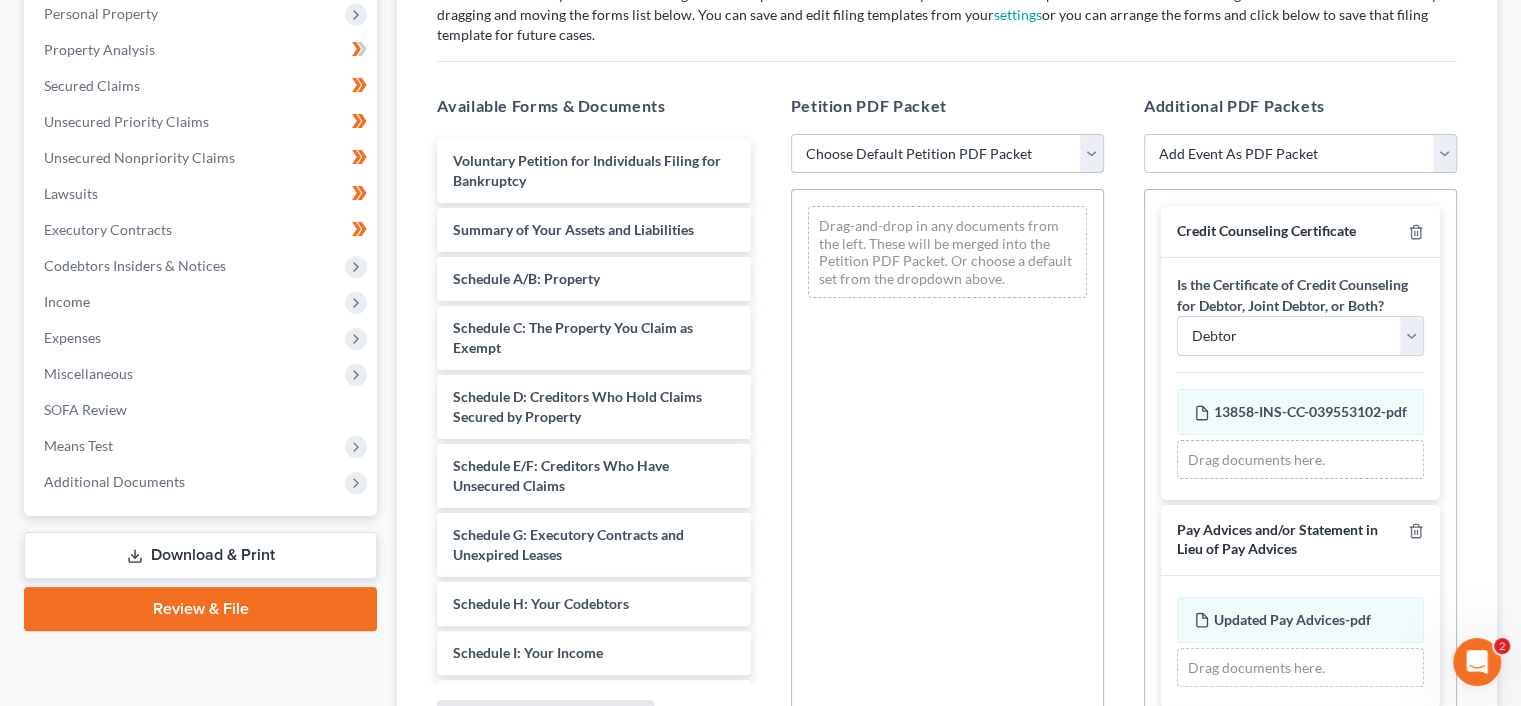 drag, startPoint x: 951, startPoint y: 158, endPoint x: 952, endPoint y: 168, distance: 10.049875 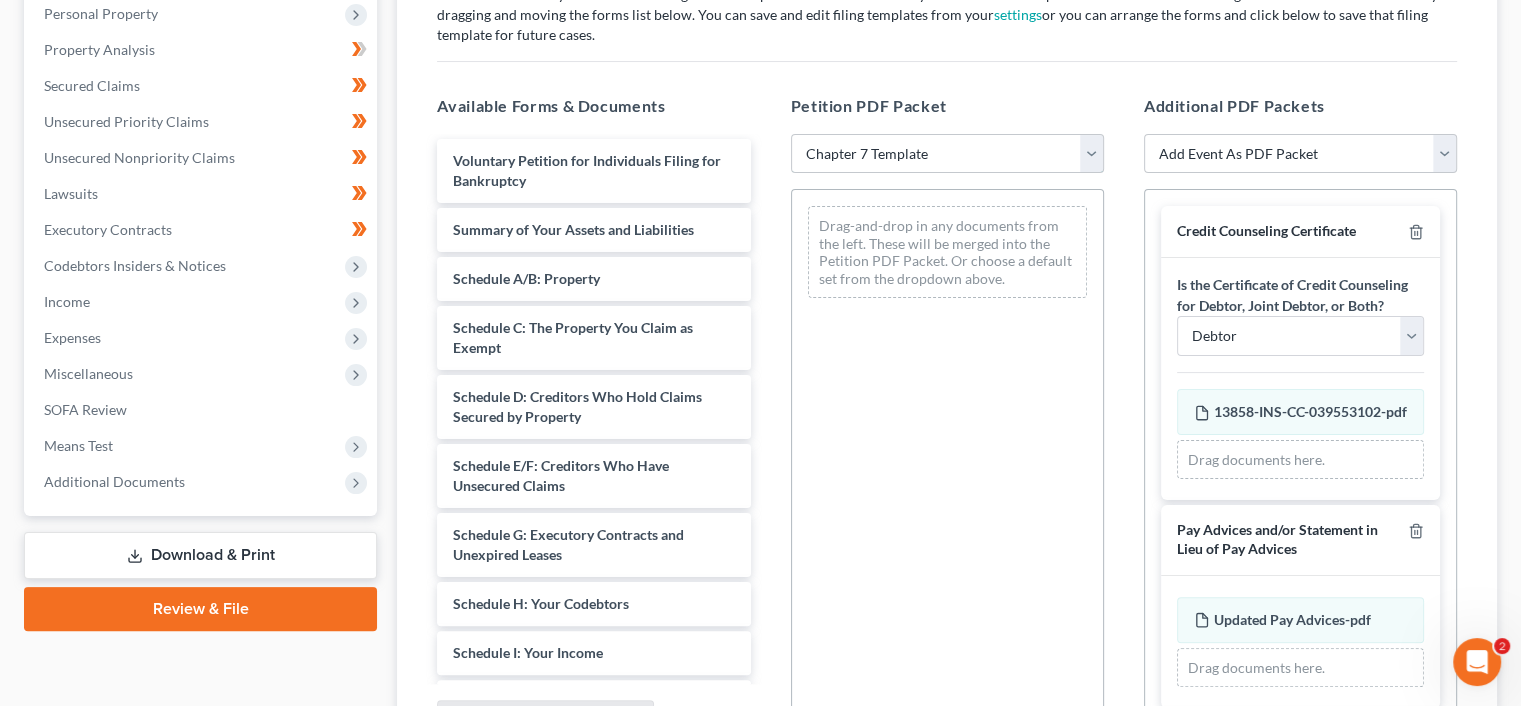 click on "Choose Default Petition PDF Packet Emergency Filing (Voluntary Petition and Creditor List Only) Chapter 7 Template" at bounding box center (947, 154) 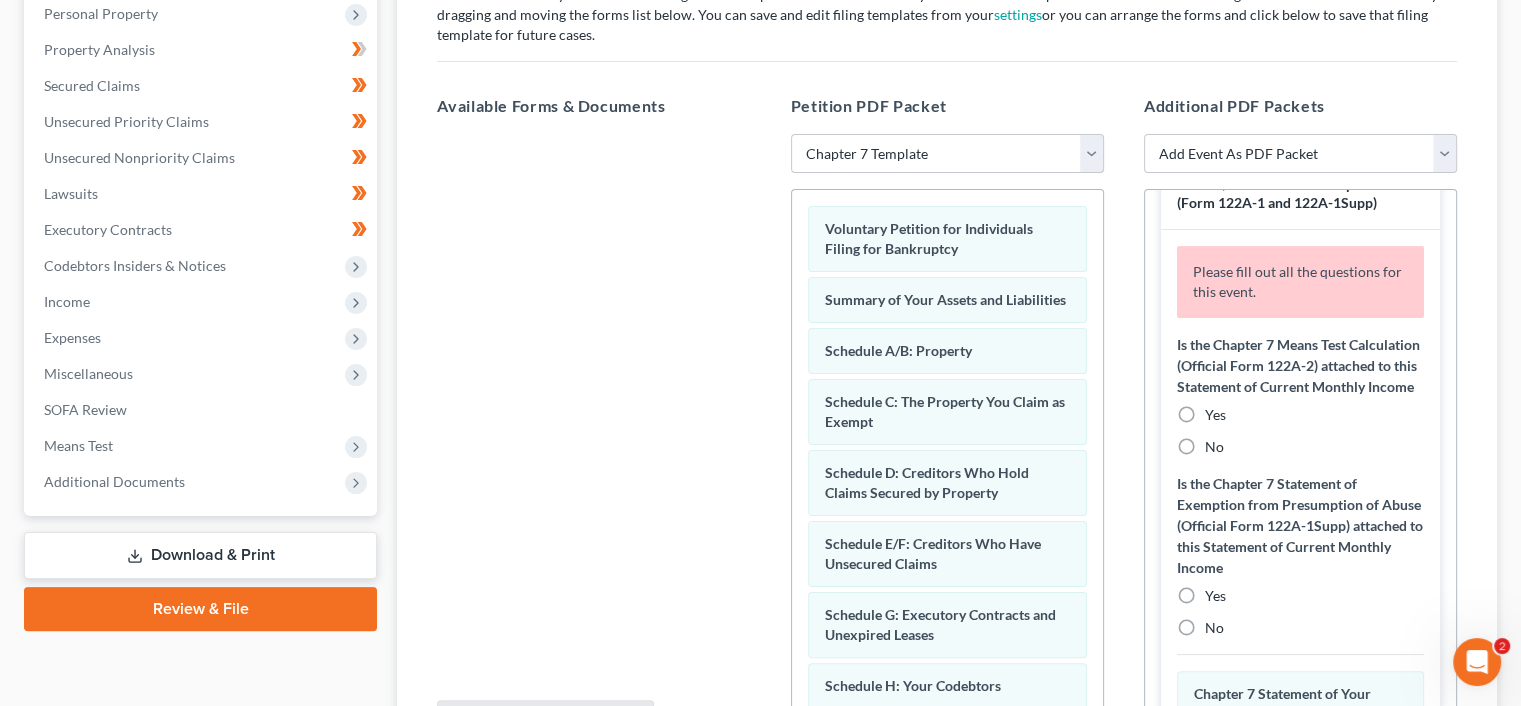 scroll, scrollTop: 573, scrollLeft: 0, axis: vertical 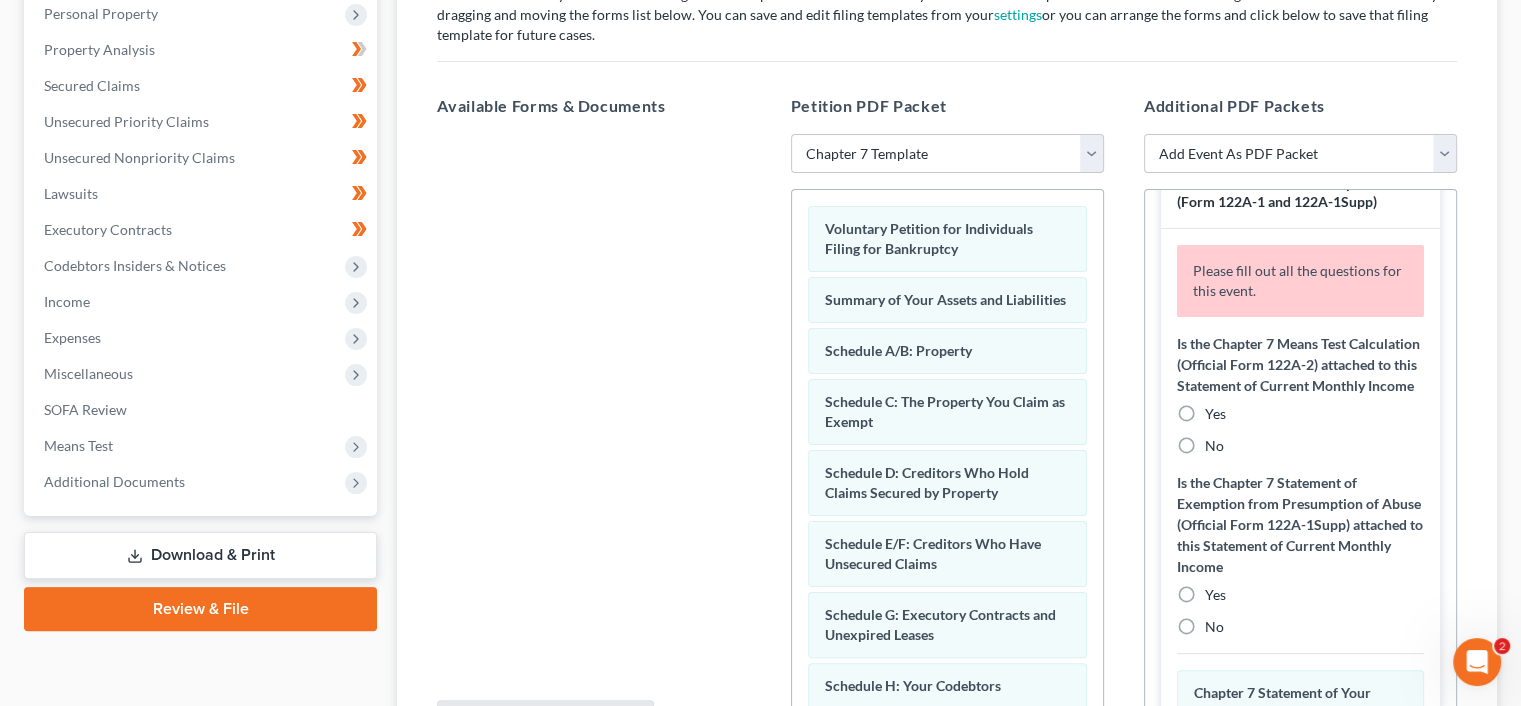 click on "No" at bounding box center (1214, 445) 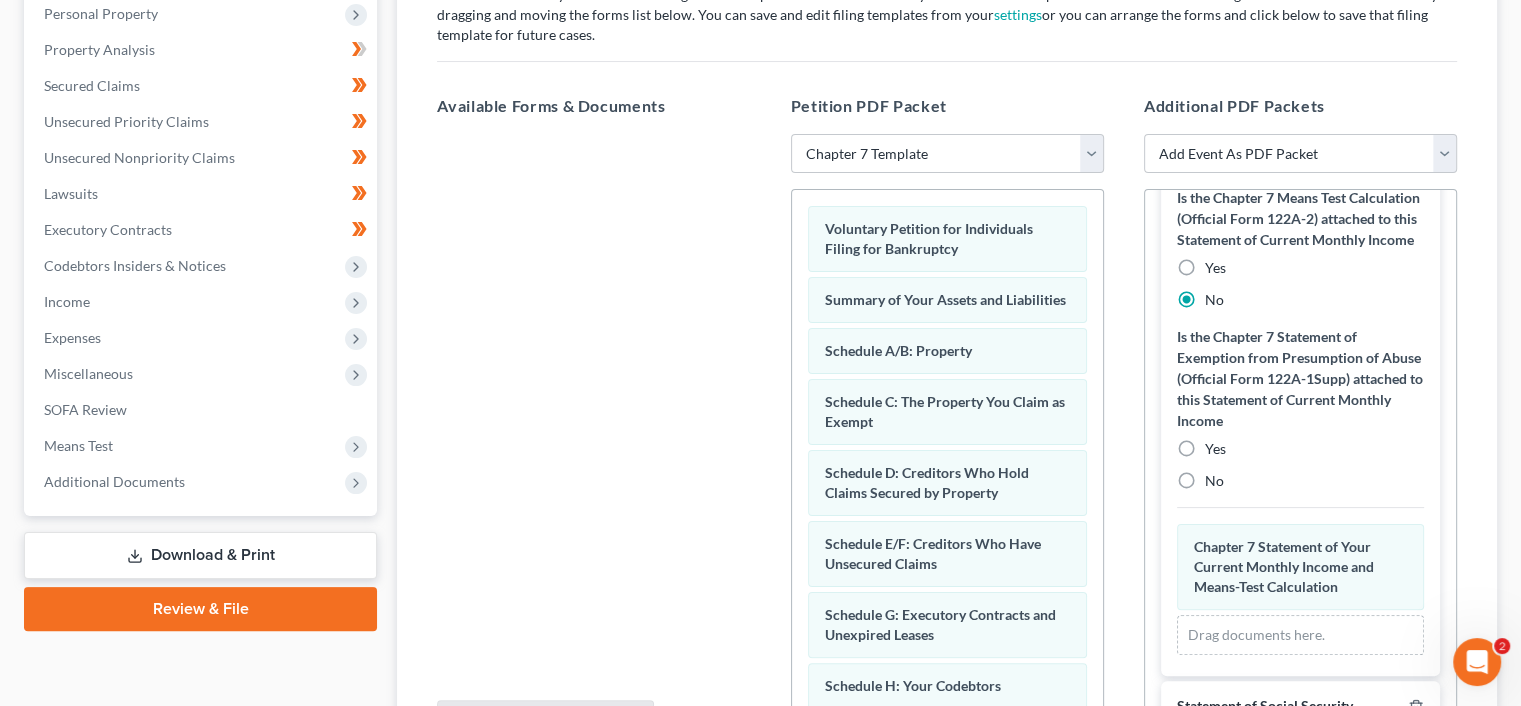 scroll, scrollTop: 746, scrollLeft: 0, axis: vertical 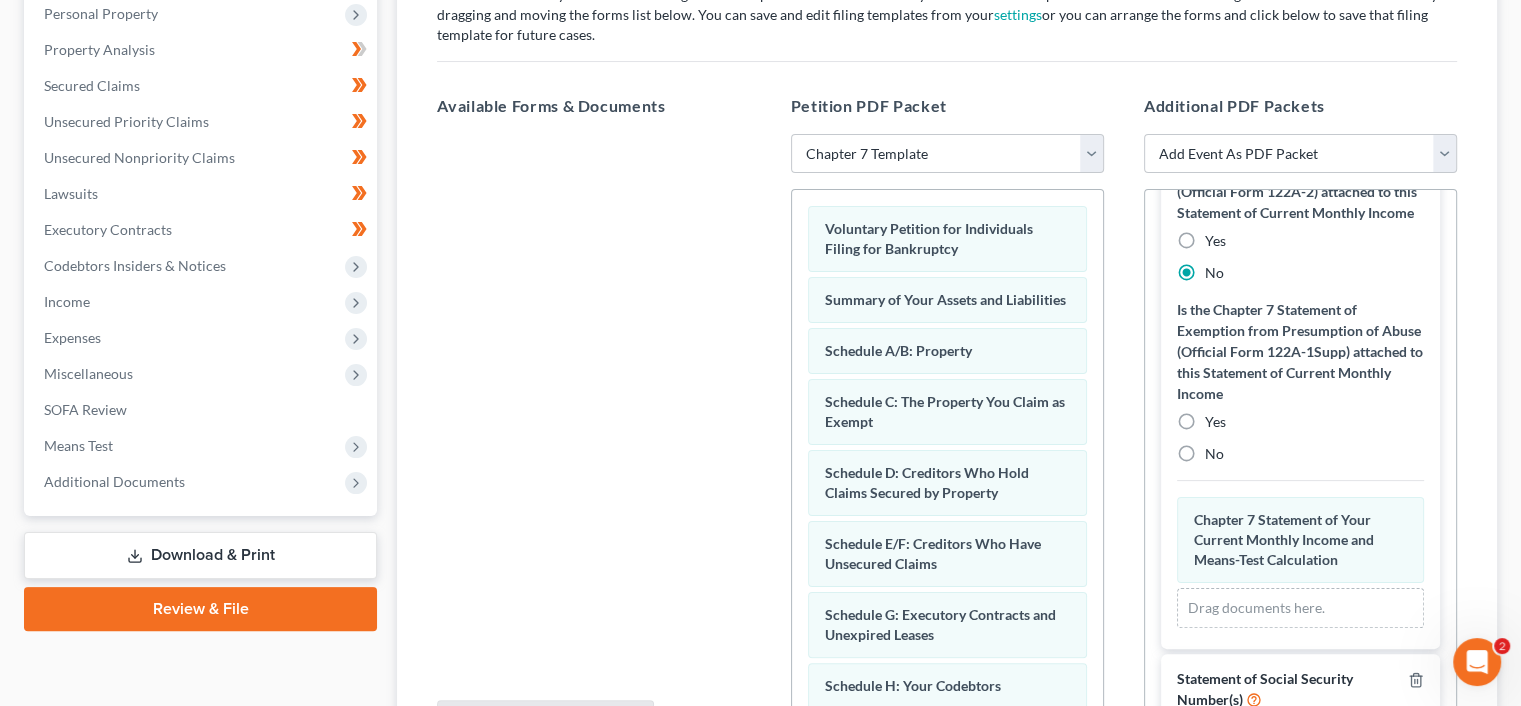 click on "No" at bounding box center [1214, 453] 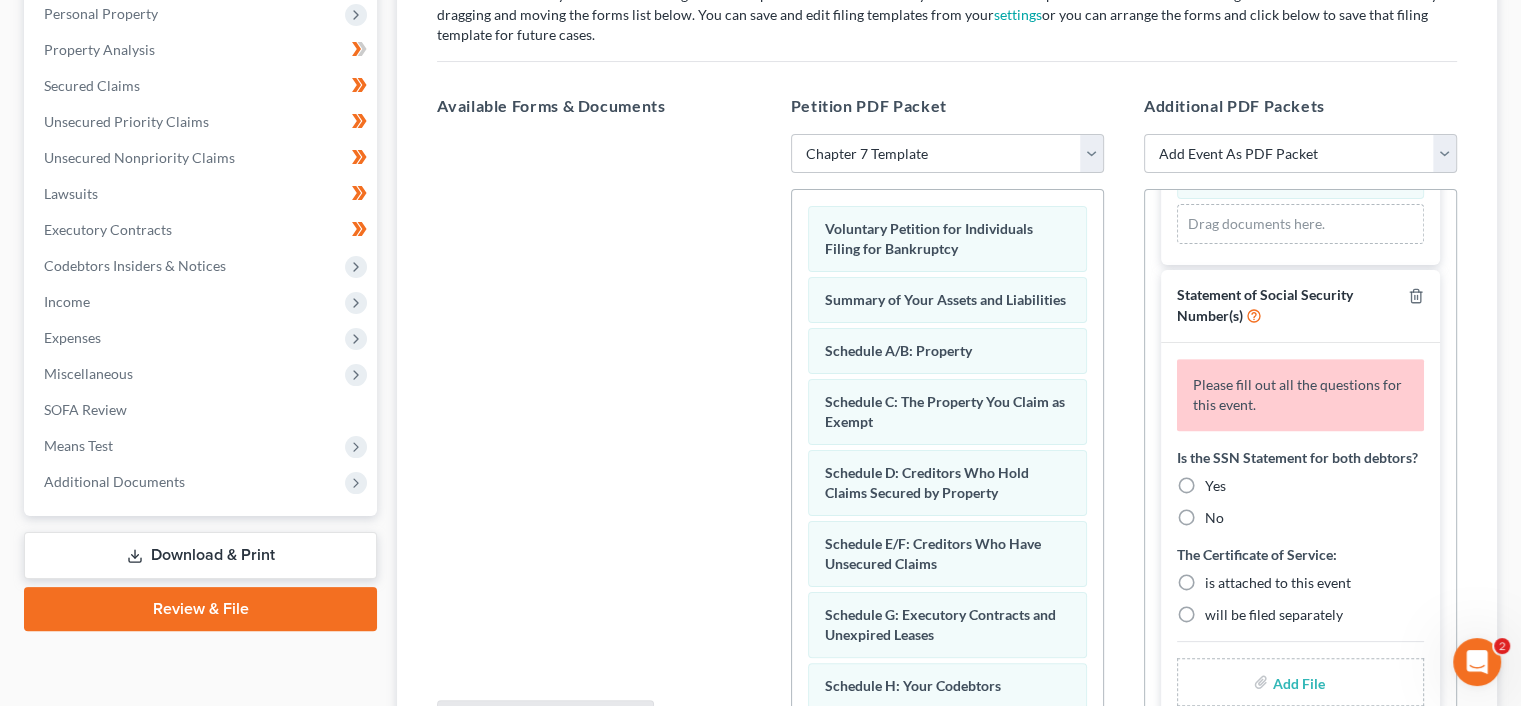 scroll, scrollTop: 1137, scrollLeft: 0, axis: vertical 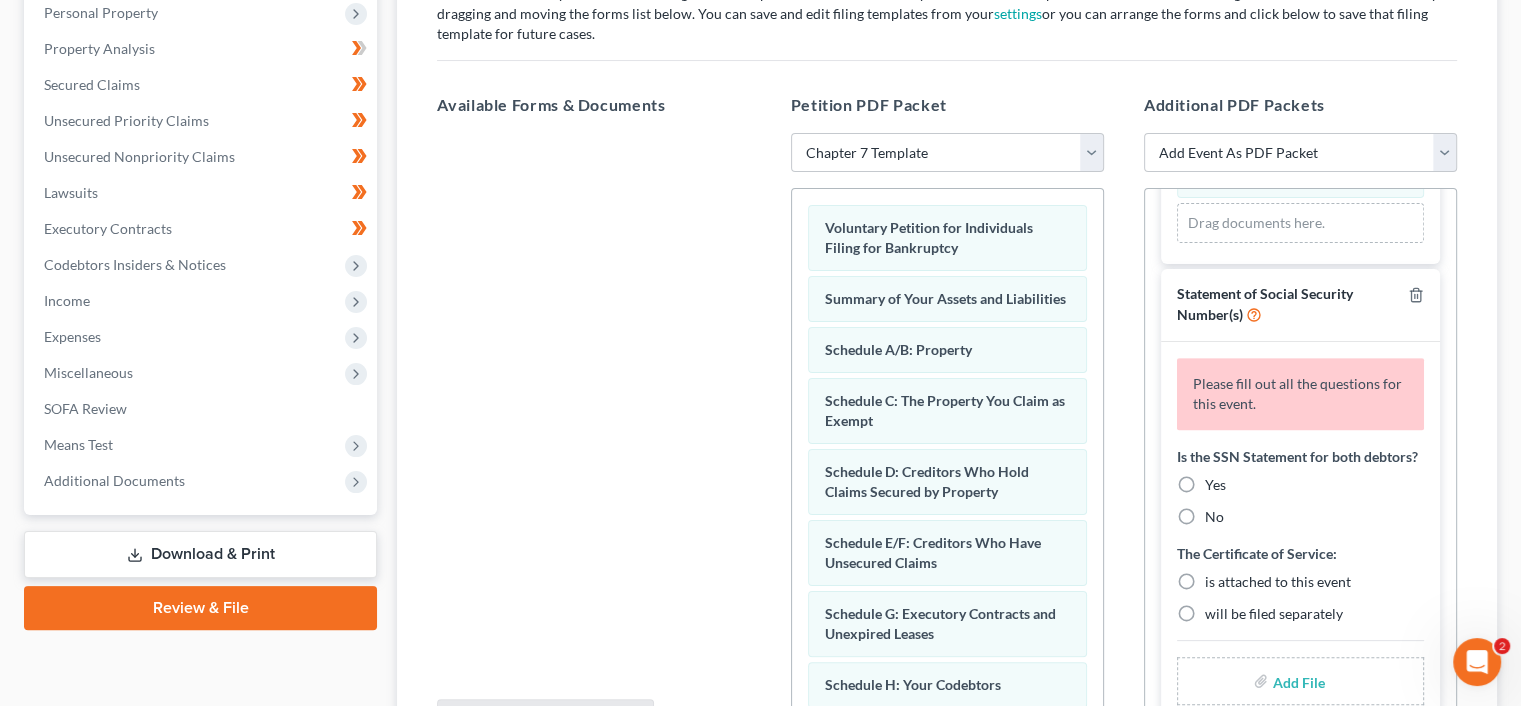 drag, startPoint x: 1175, startPoint y: 485, endPoint x: 1209, endPoint y: 487, distance: 34.058773 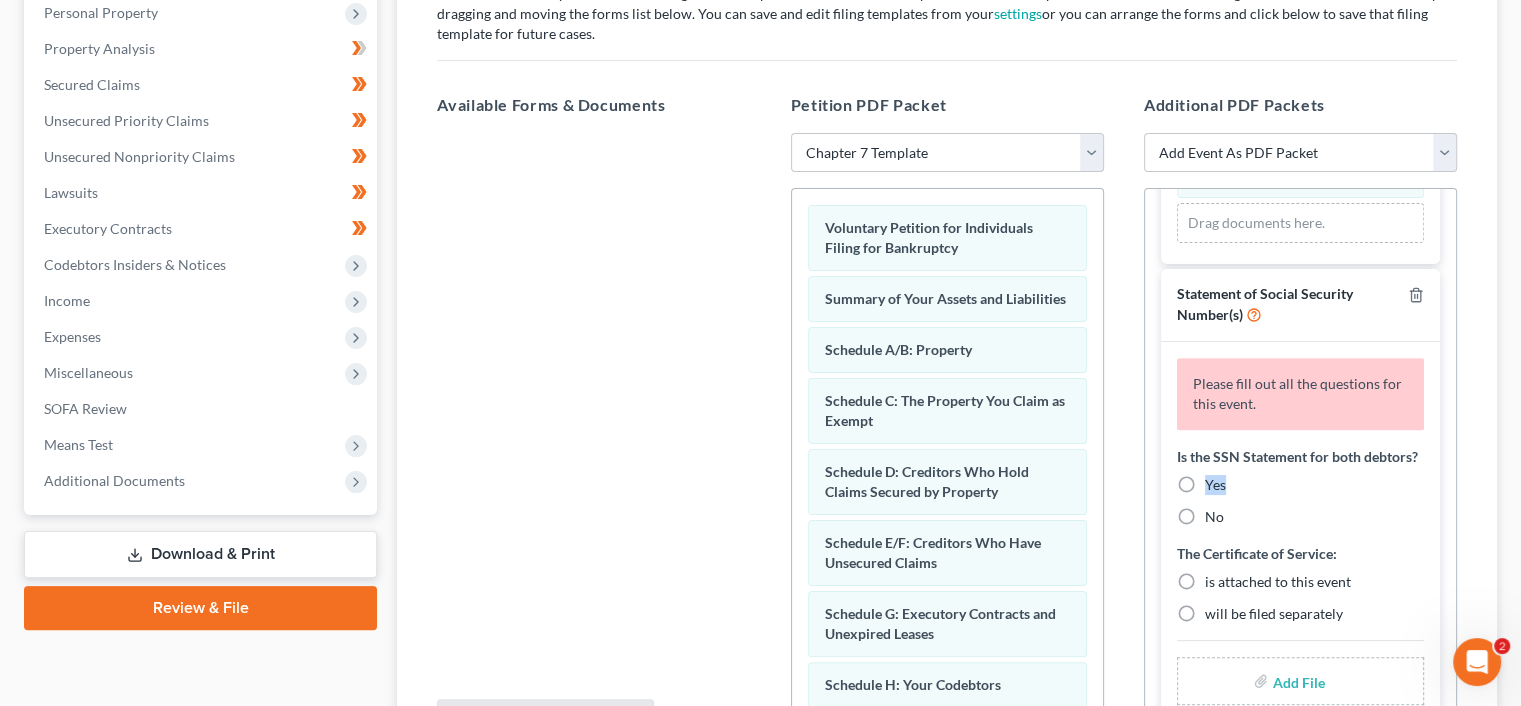 click on "Yes" at bounding box center [1300, 485] 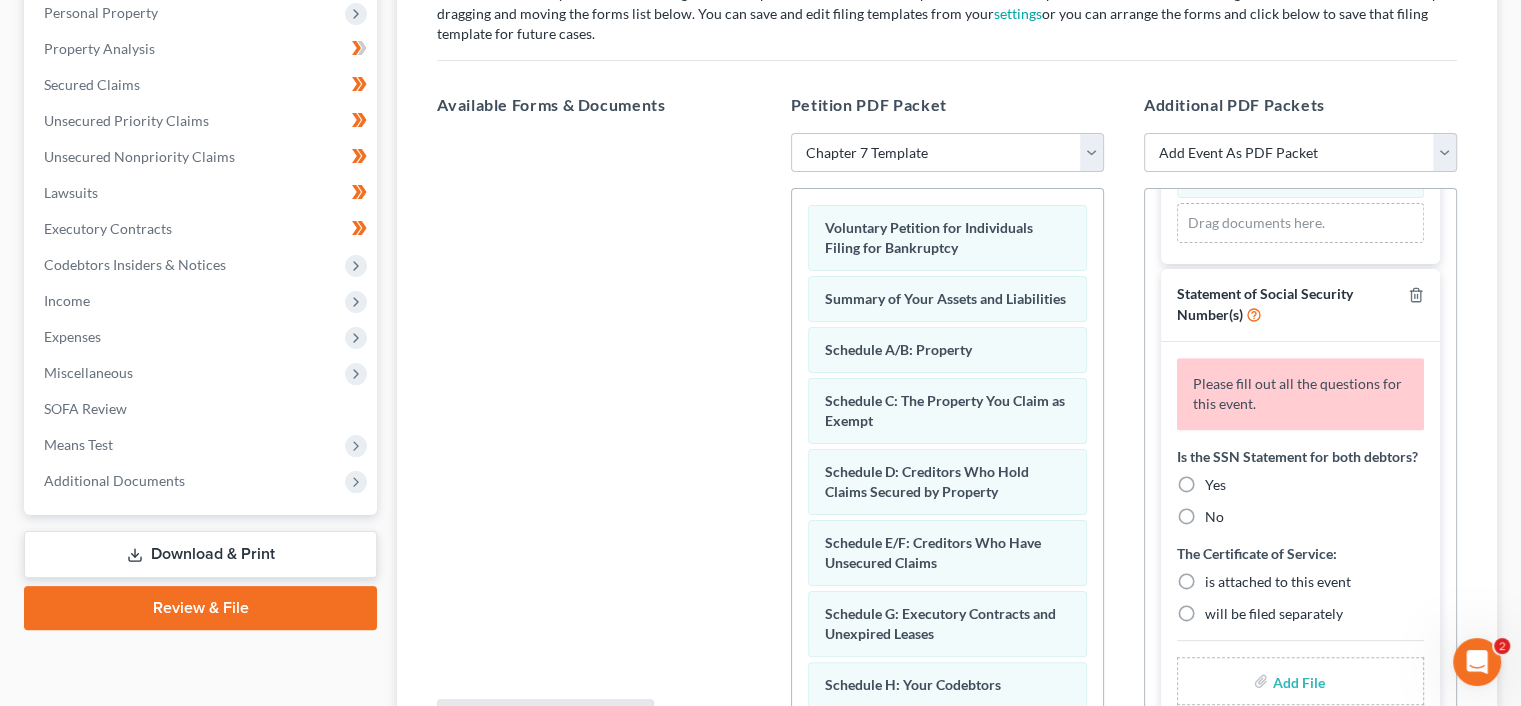 drag, startPoint x: 1196, startPoint y: 488, endPoint x: 1243, endPoint y: 553, distance: 80.21222 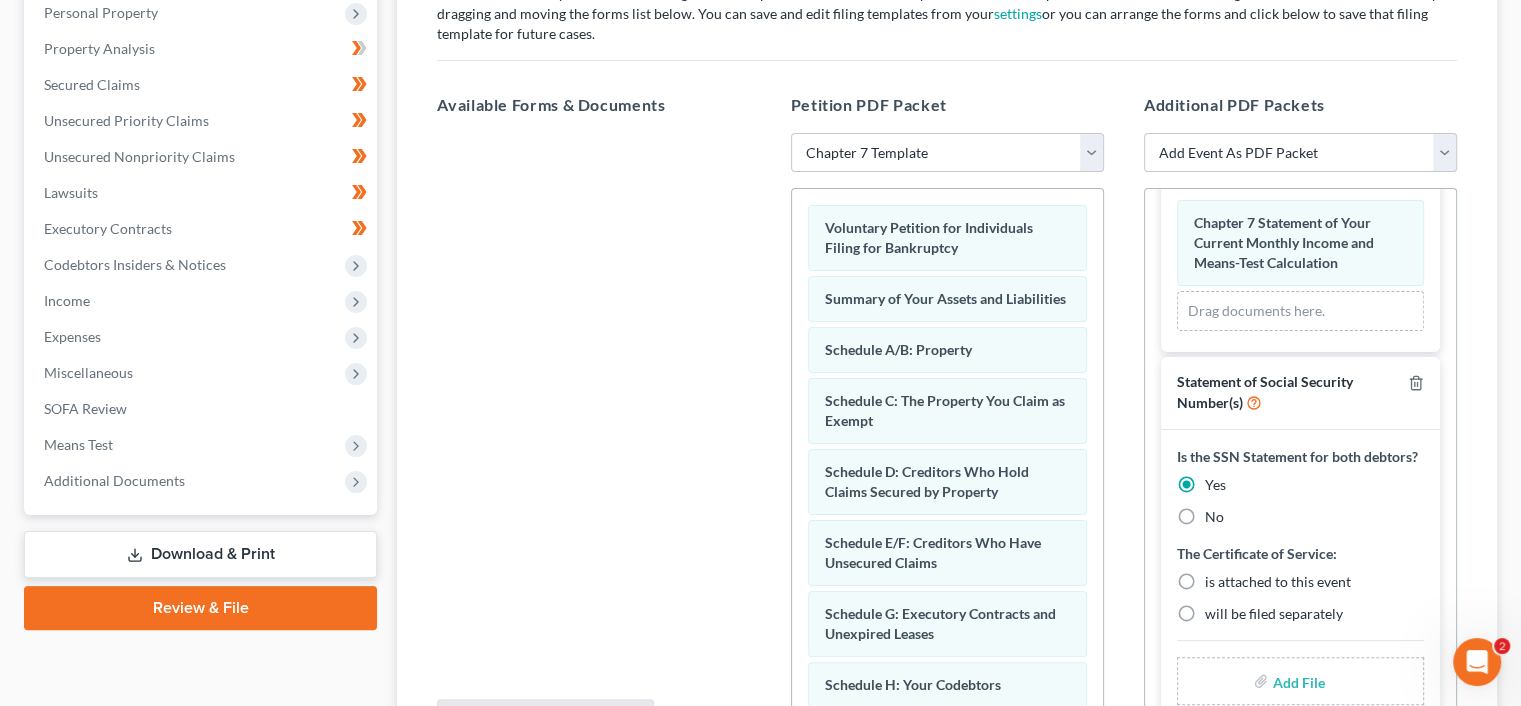 scroll, scrollTop: 1049, scrollLeft: 0, axis: vertical 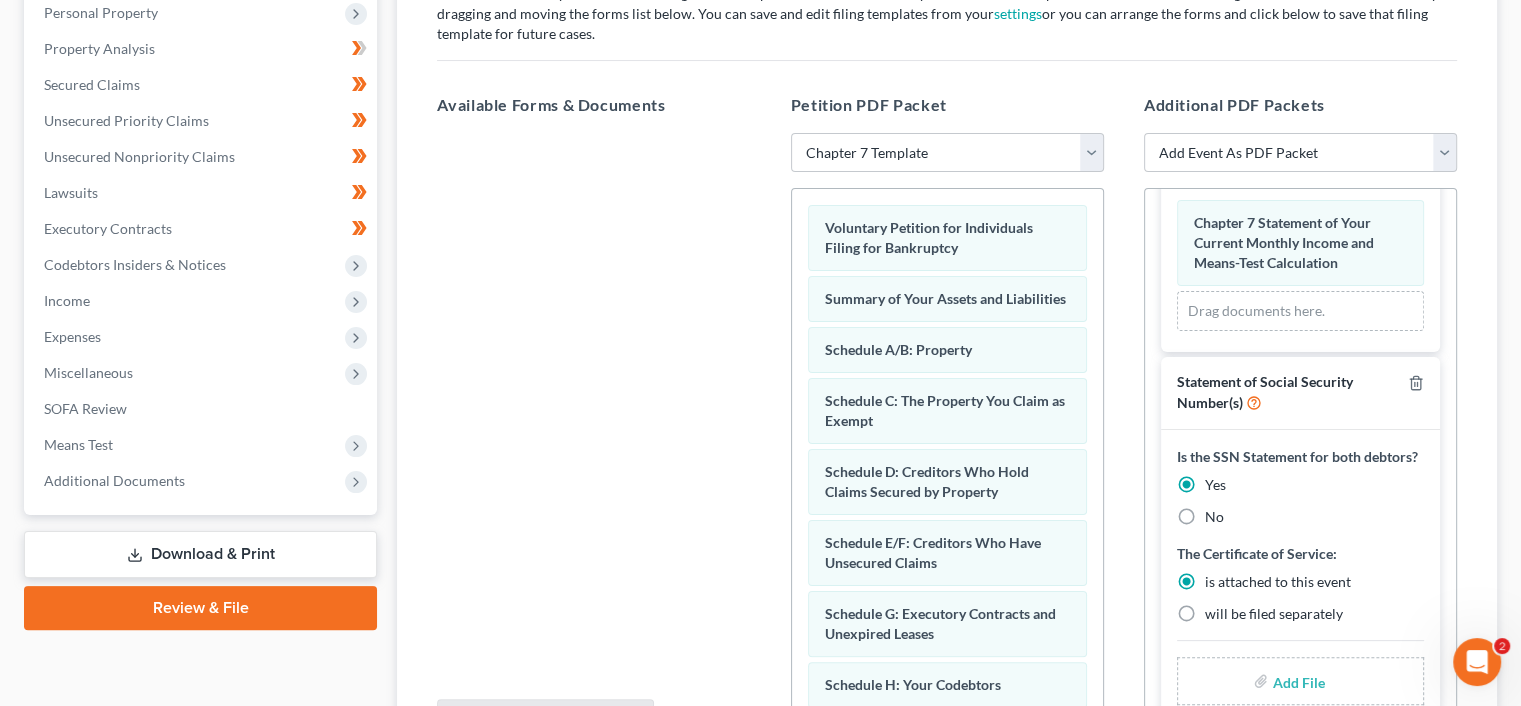 click on "Add File" at bounding box center [1300, 684] 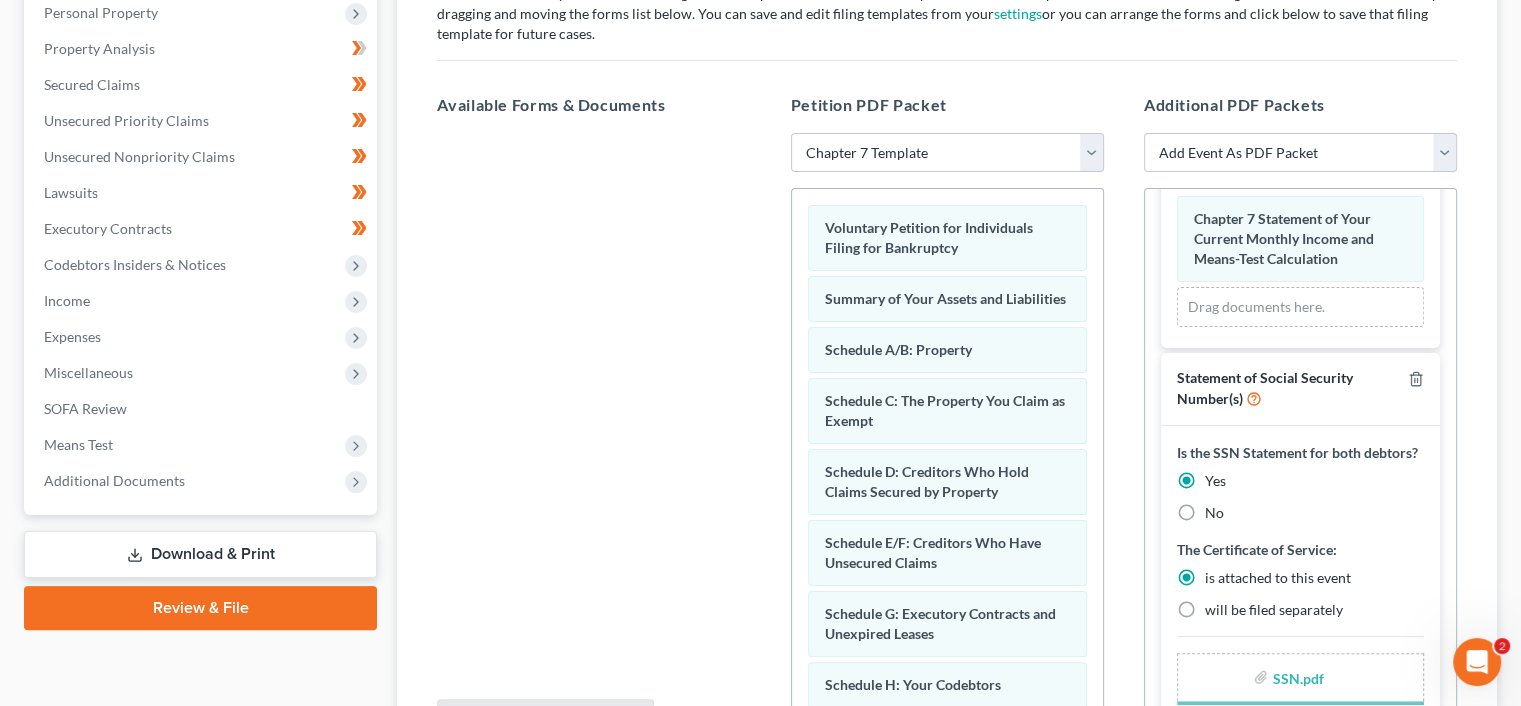 scroll, scrollTop: 1021, scrollLeft: 0, axis: vertical 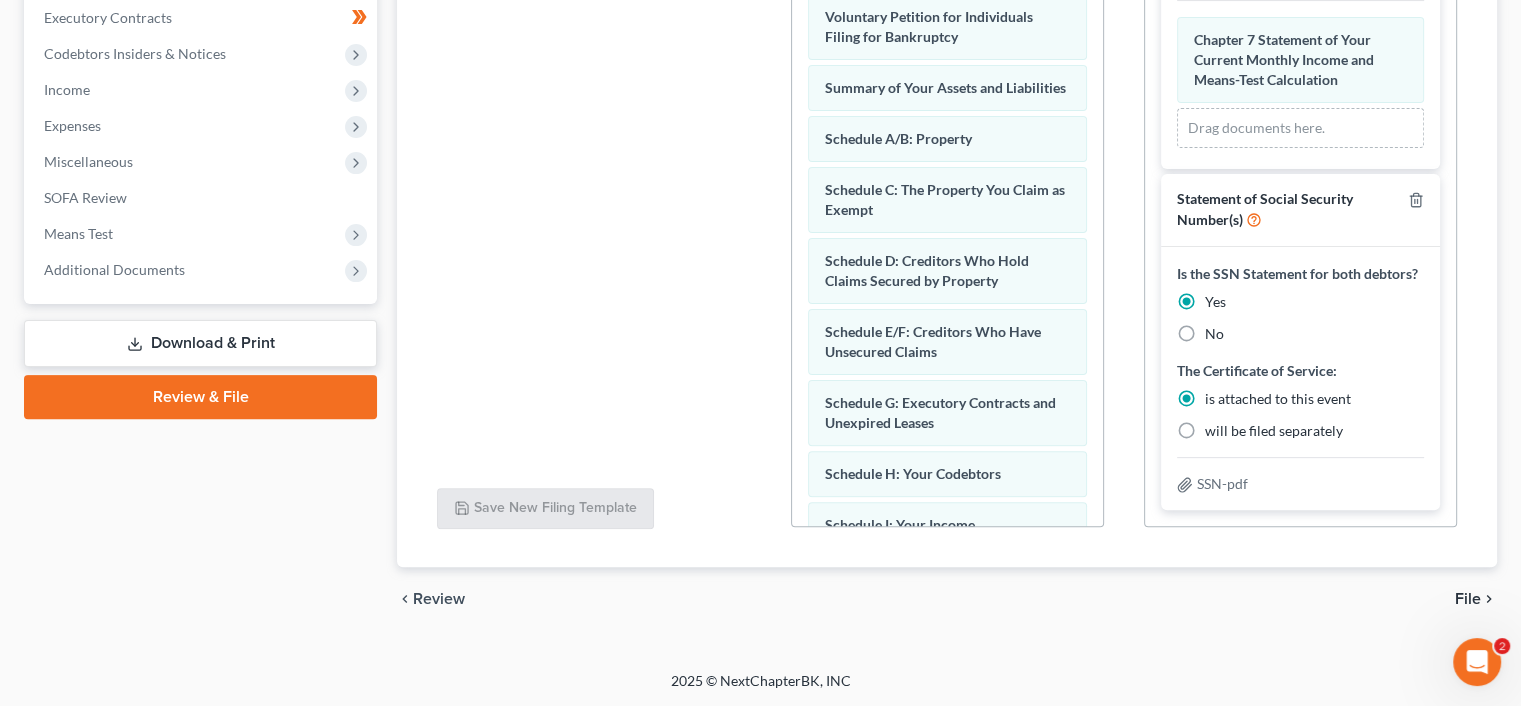 click on "chevron_right" at bounding box center (1489, 599) 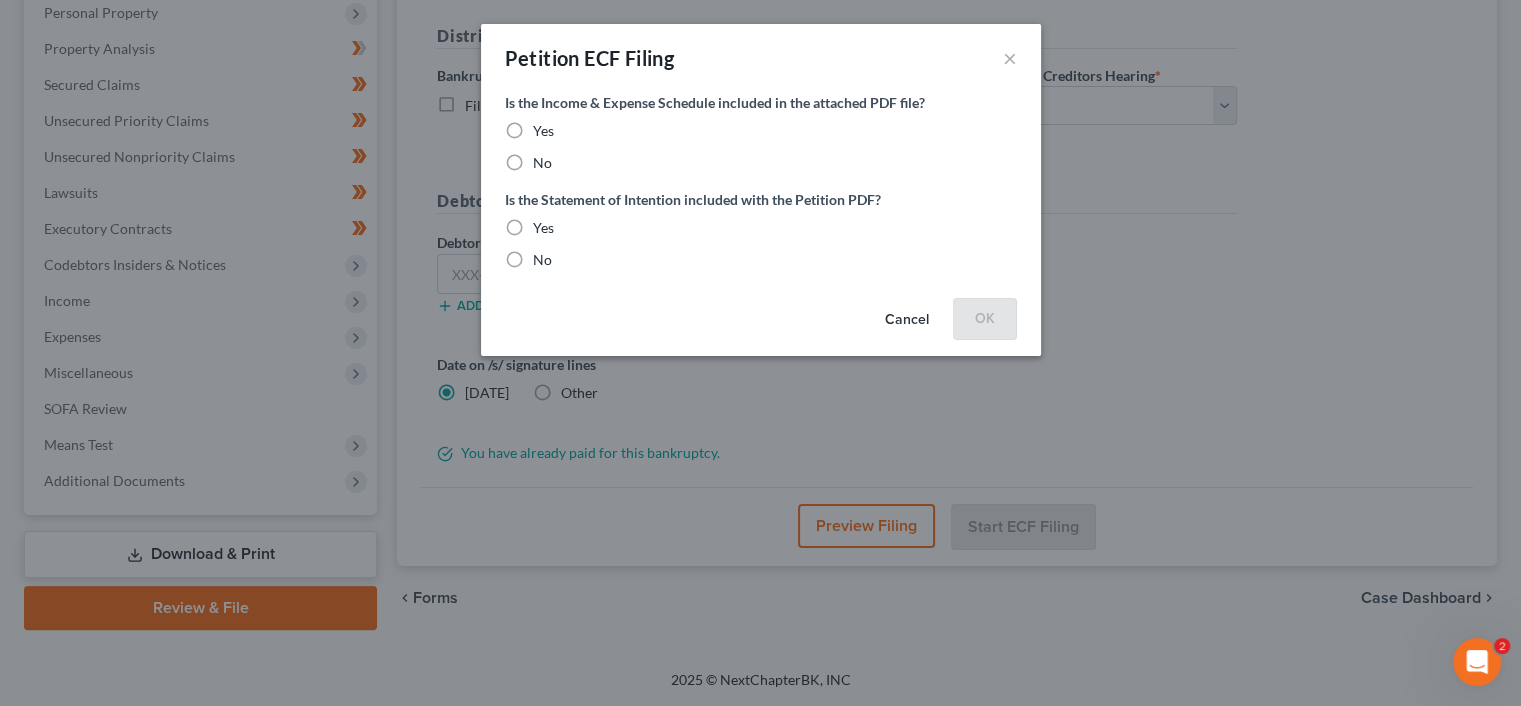 scroll, scrollTop: 356, scrollLeft: 0, axis: vertical 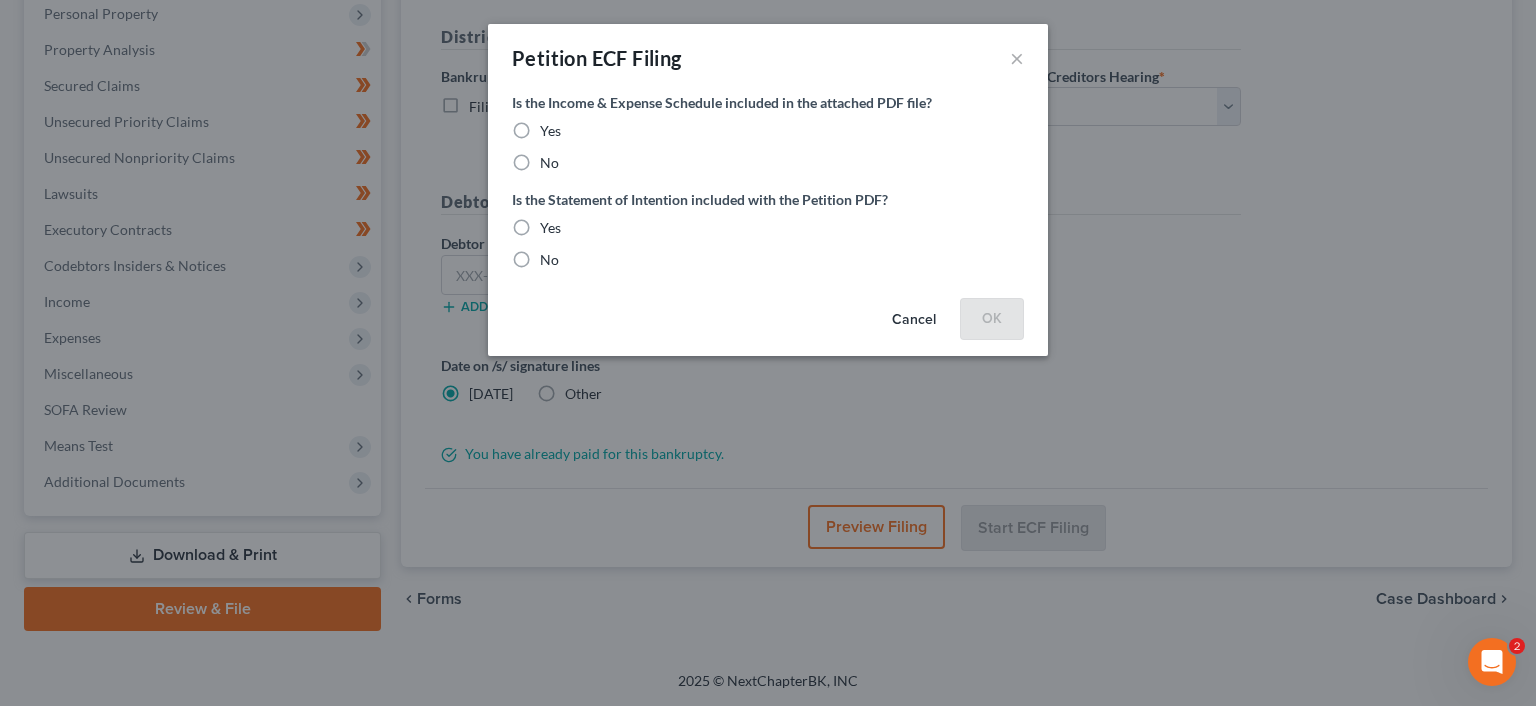 click on "Yes" at bounding box center [550, 131] 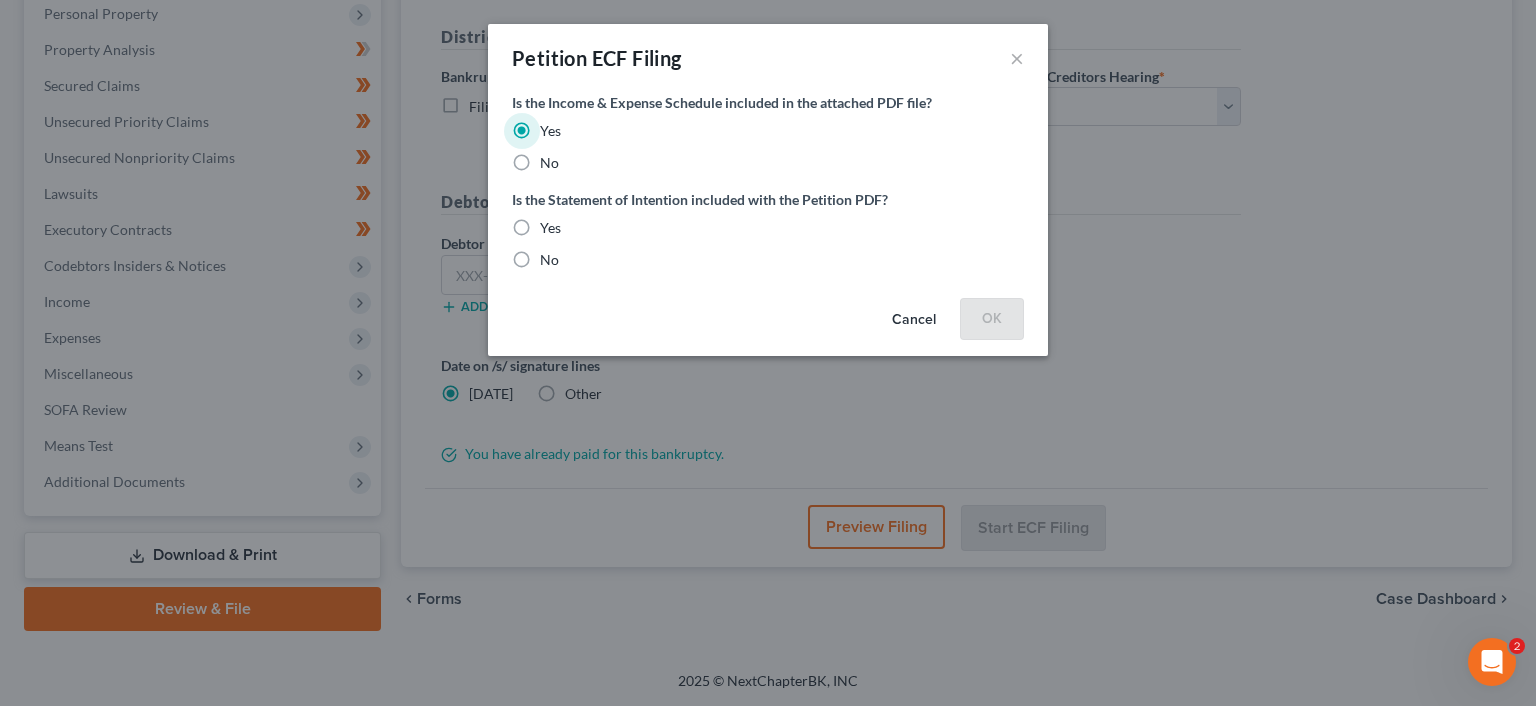 click on "Yes" at bounding box center [550, 227] 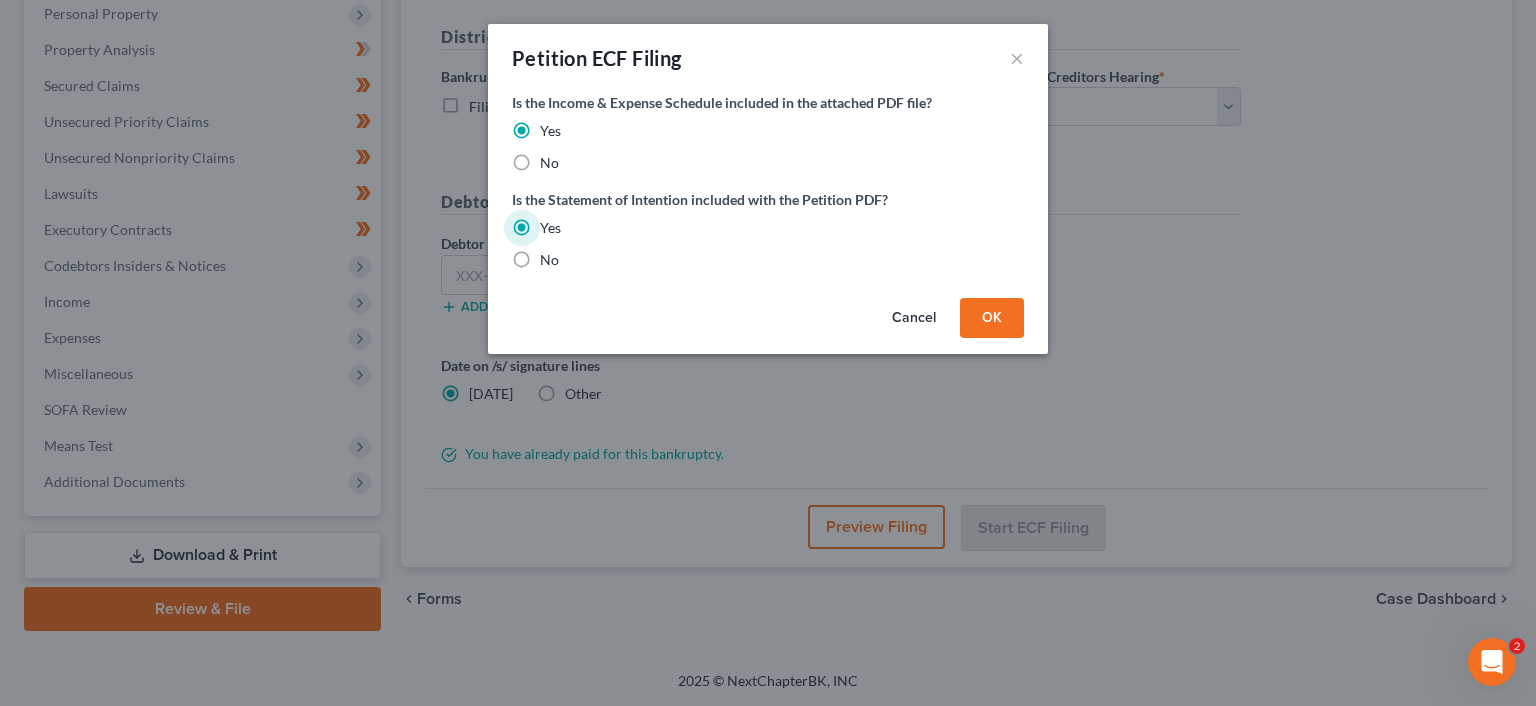 click on "OK" at bounding box center (992, 318) 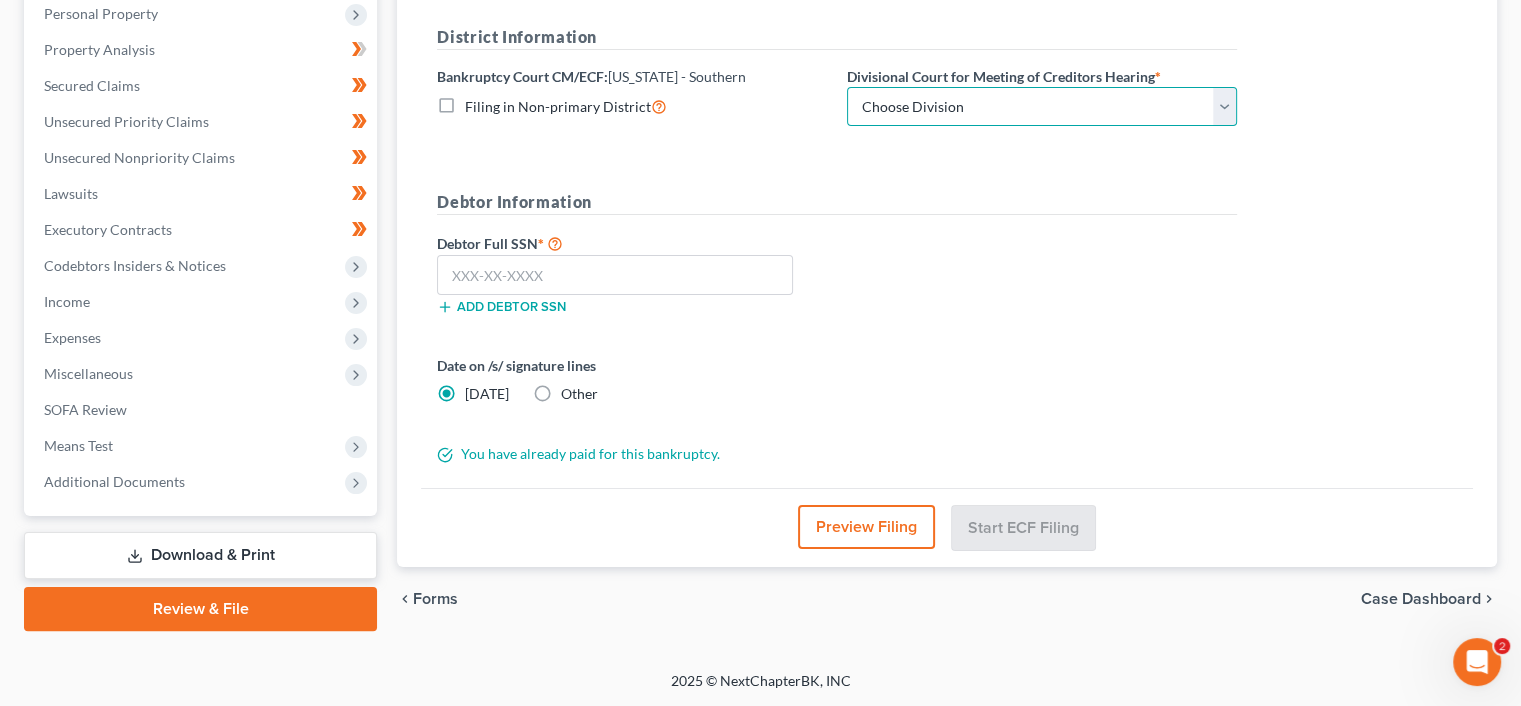 click on "Choose Division Evansville Indianapolis New Albany Terre Haute" at bounding box center (1042, 107) 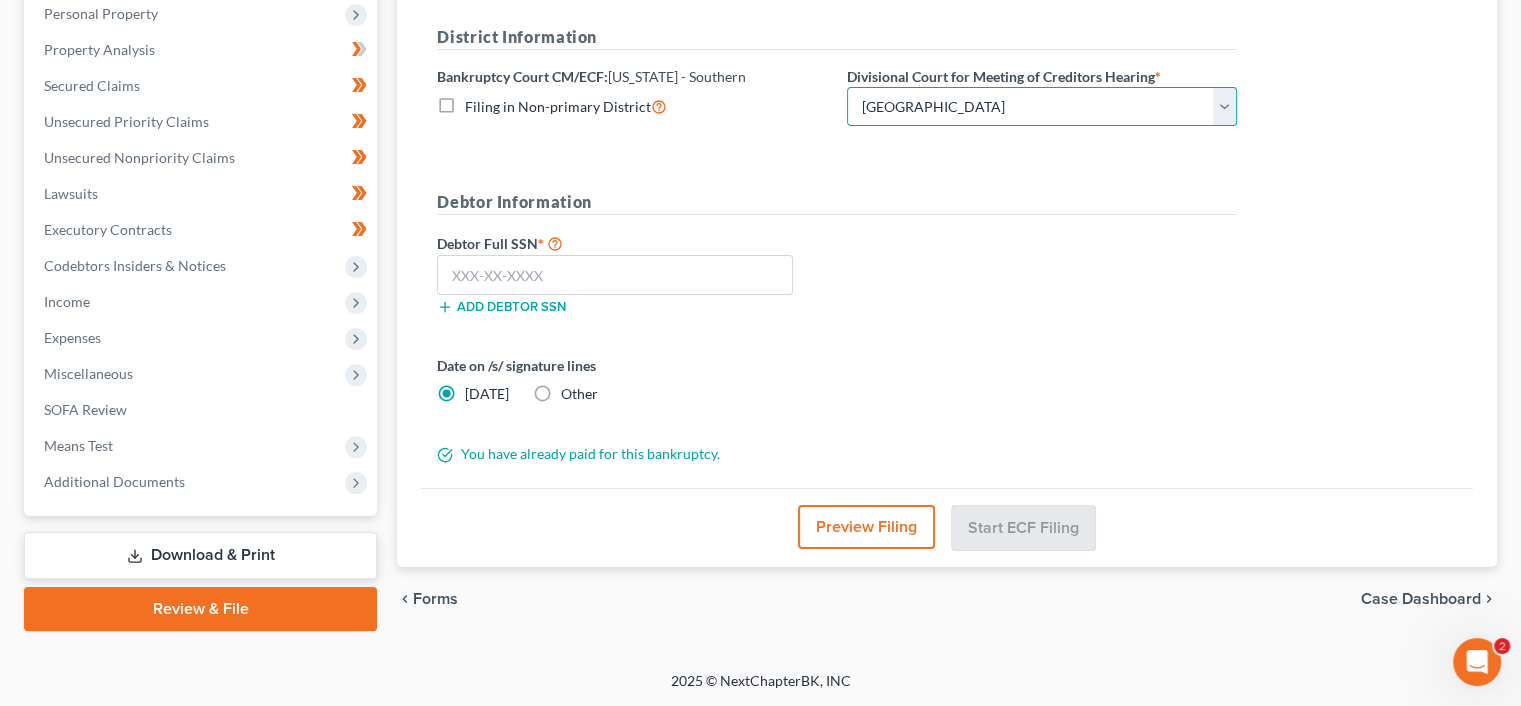 click on "Choose Division Evansville Indianapolis New Albany Terre Haute" at bounding box center [1042, 107] 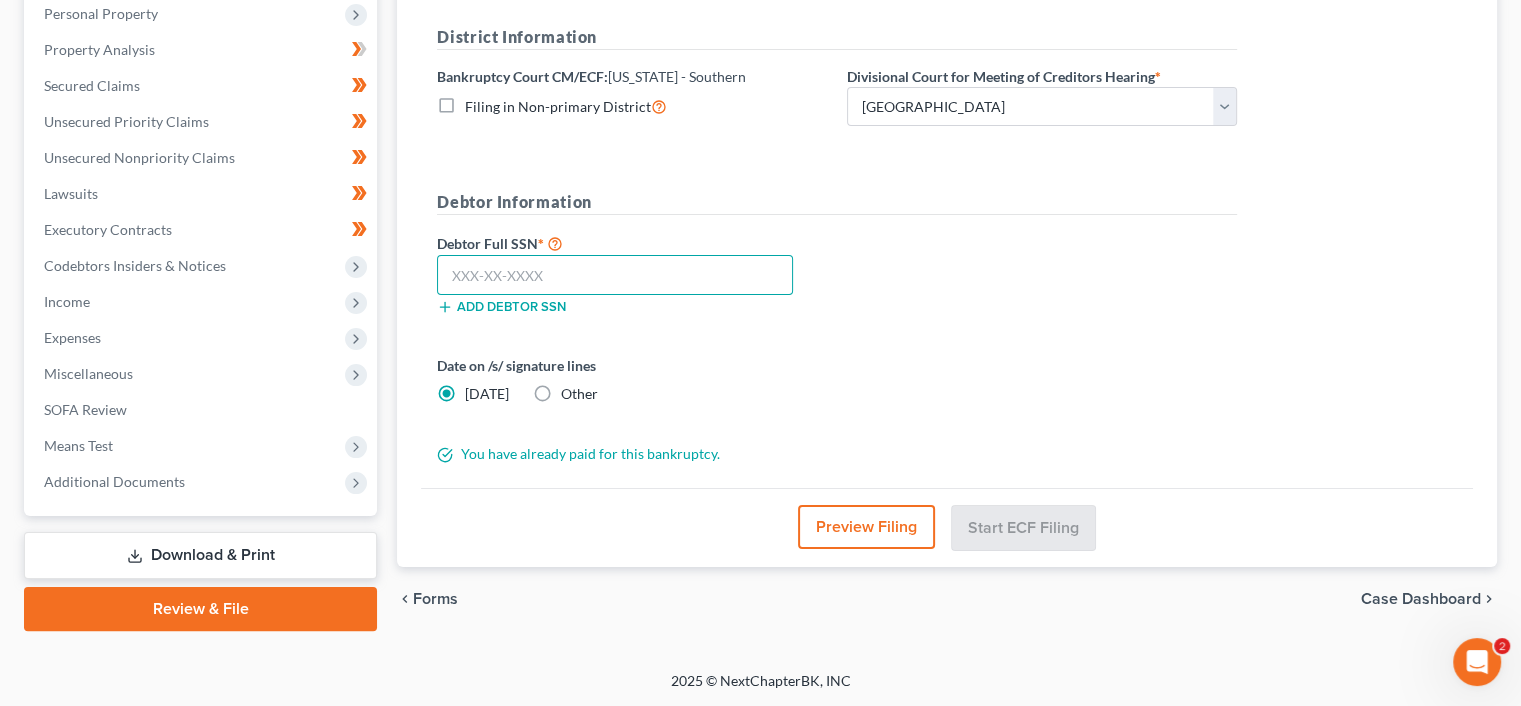 click at bounding box center [615, 275] 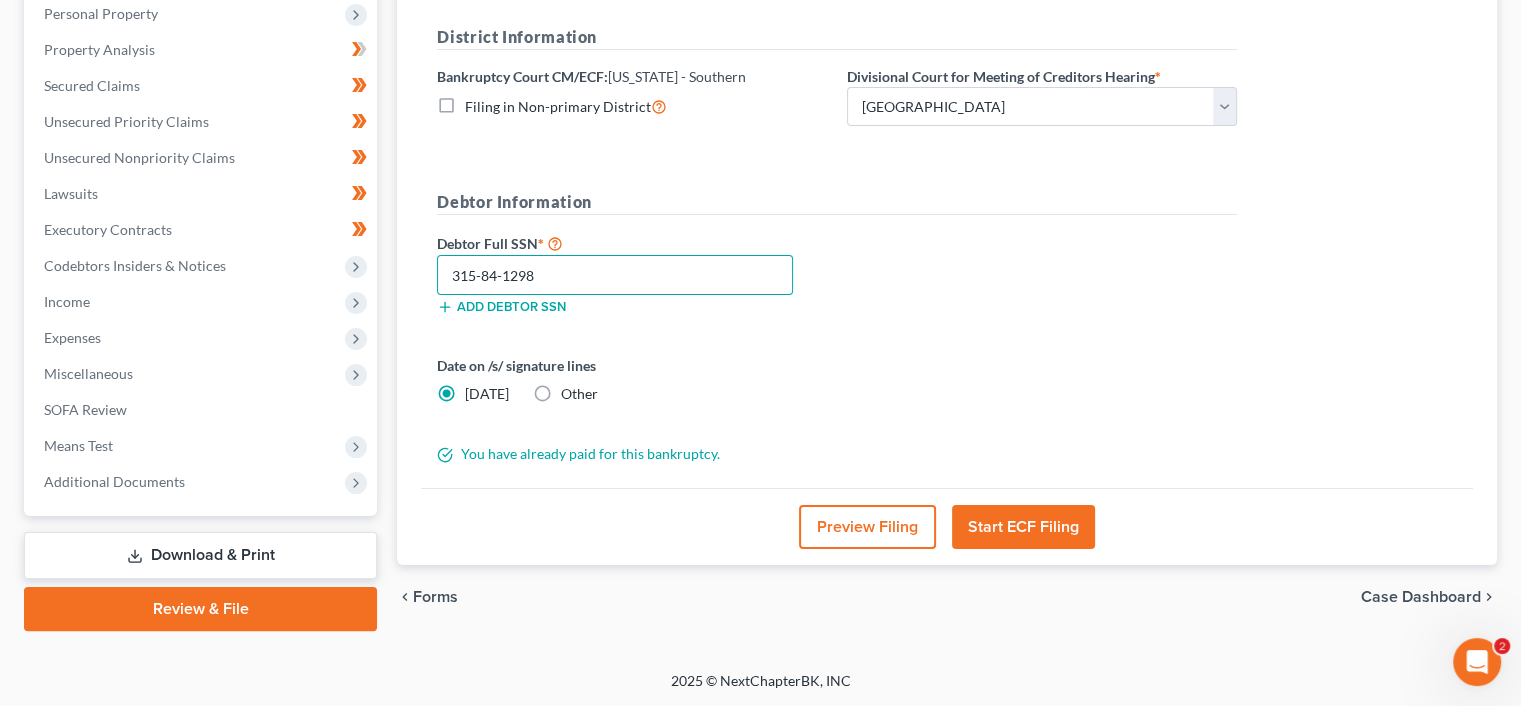 type on "315-84-1298" 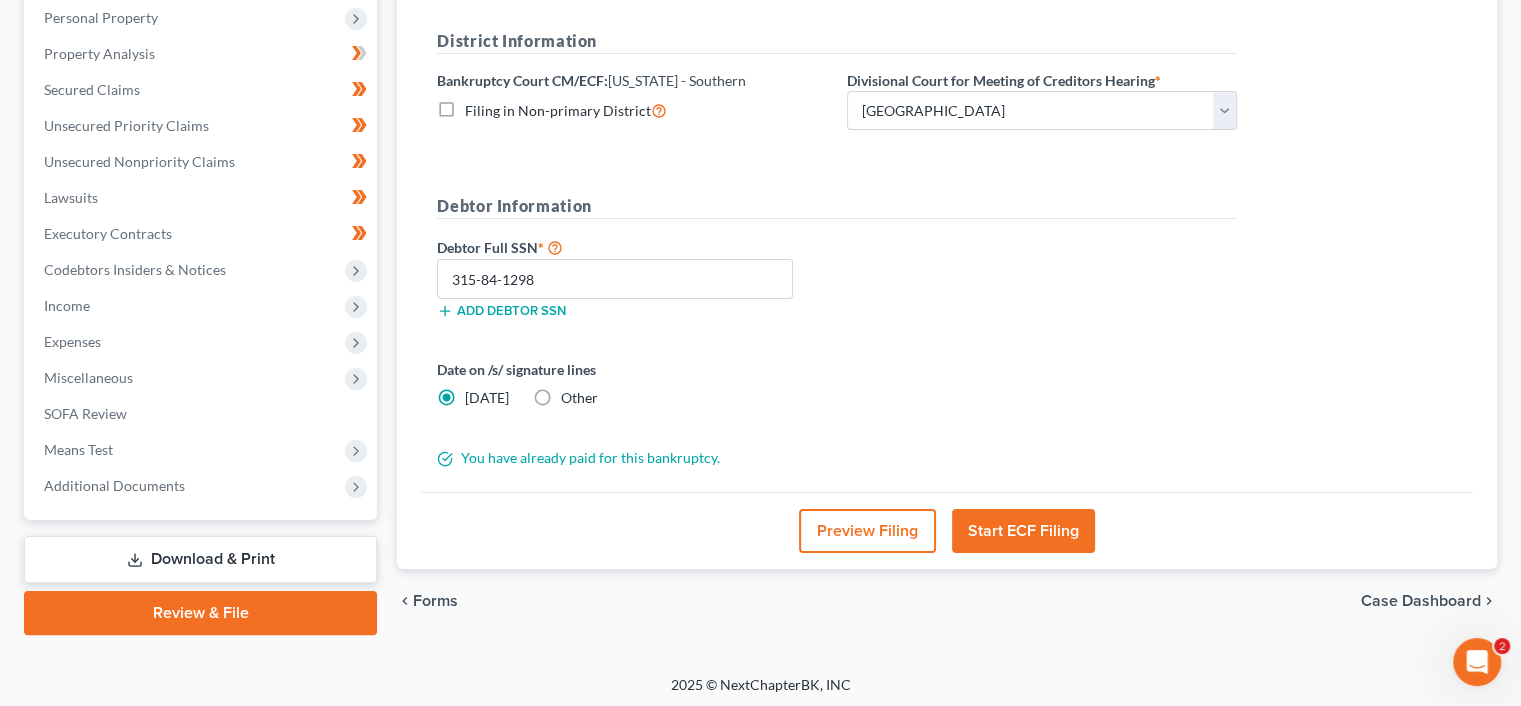 scroll, scrollTop: 356, scrollLeft: 0, axis: vertical 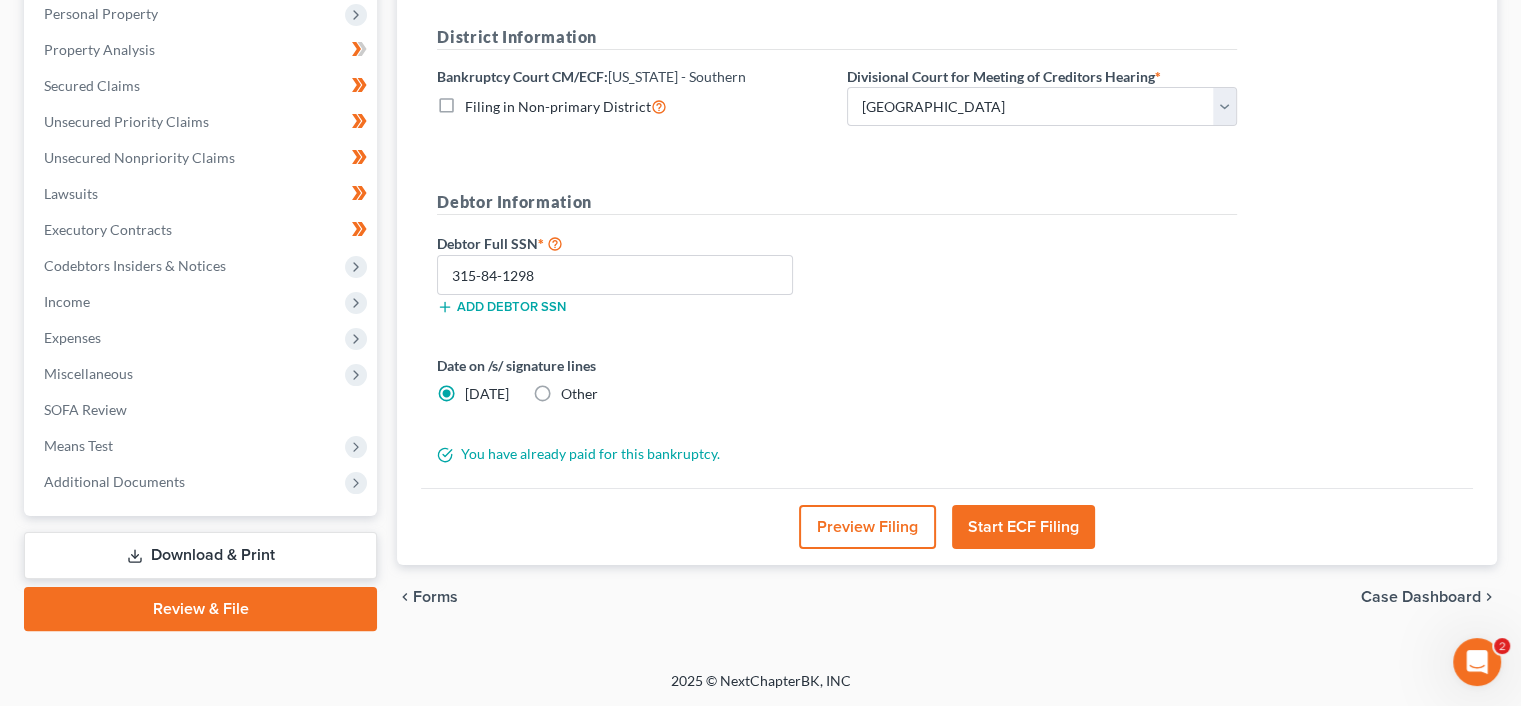 click on "Start ECF Filing" at bounding box center [1023, 527] 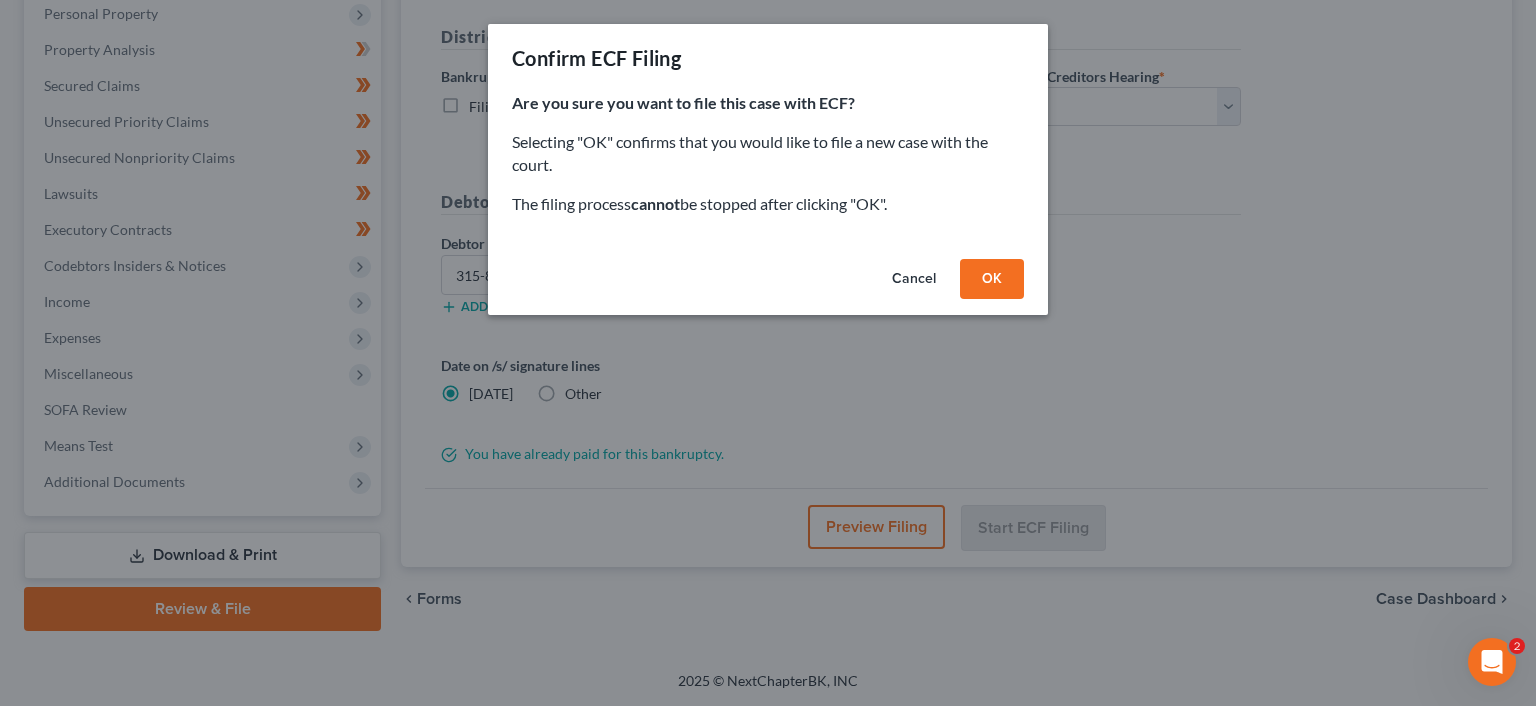 click on "Cancel" at bounding box center (914, 279) 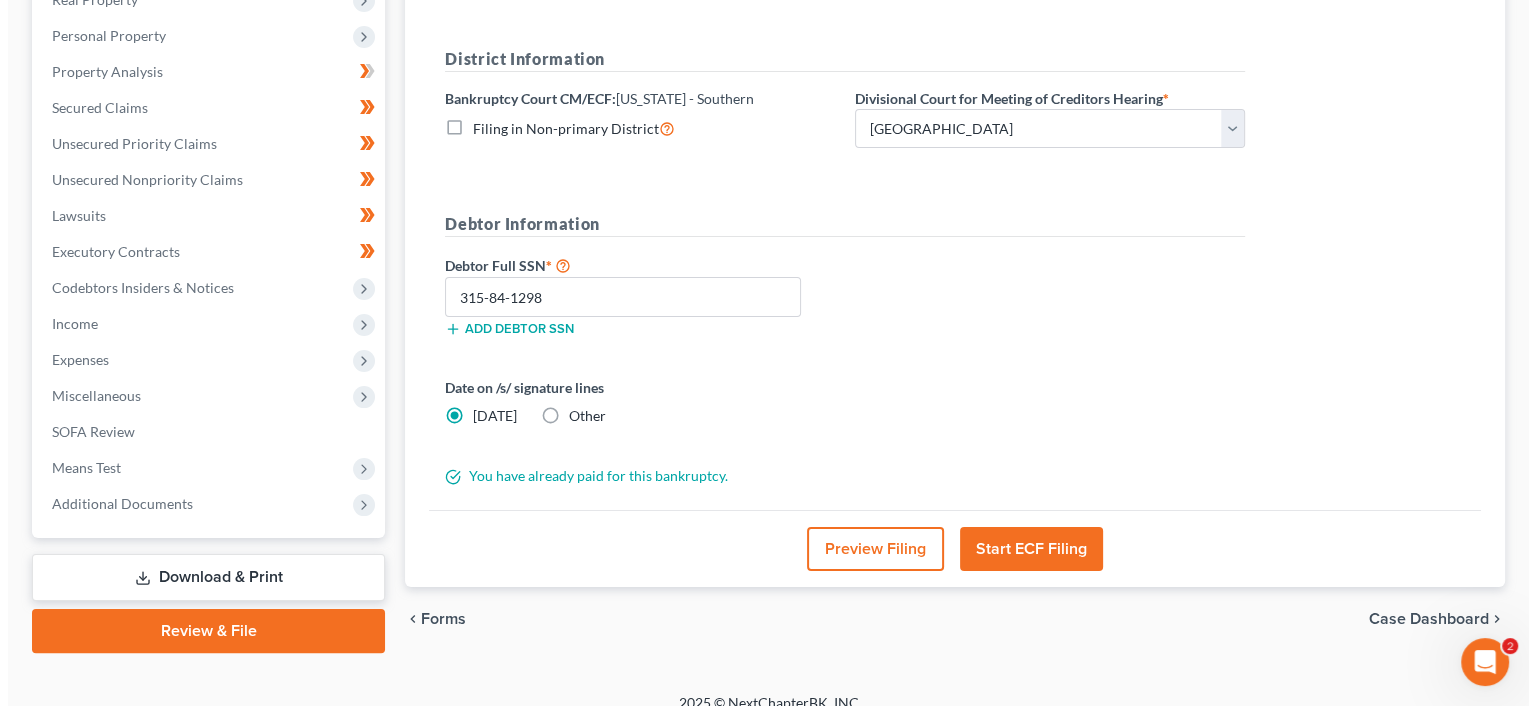 scroll, scrollTop: 356, scrollLeft: 0, axis: vertical 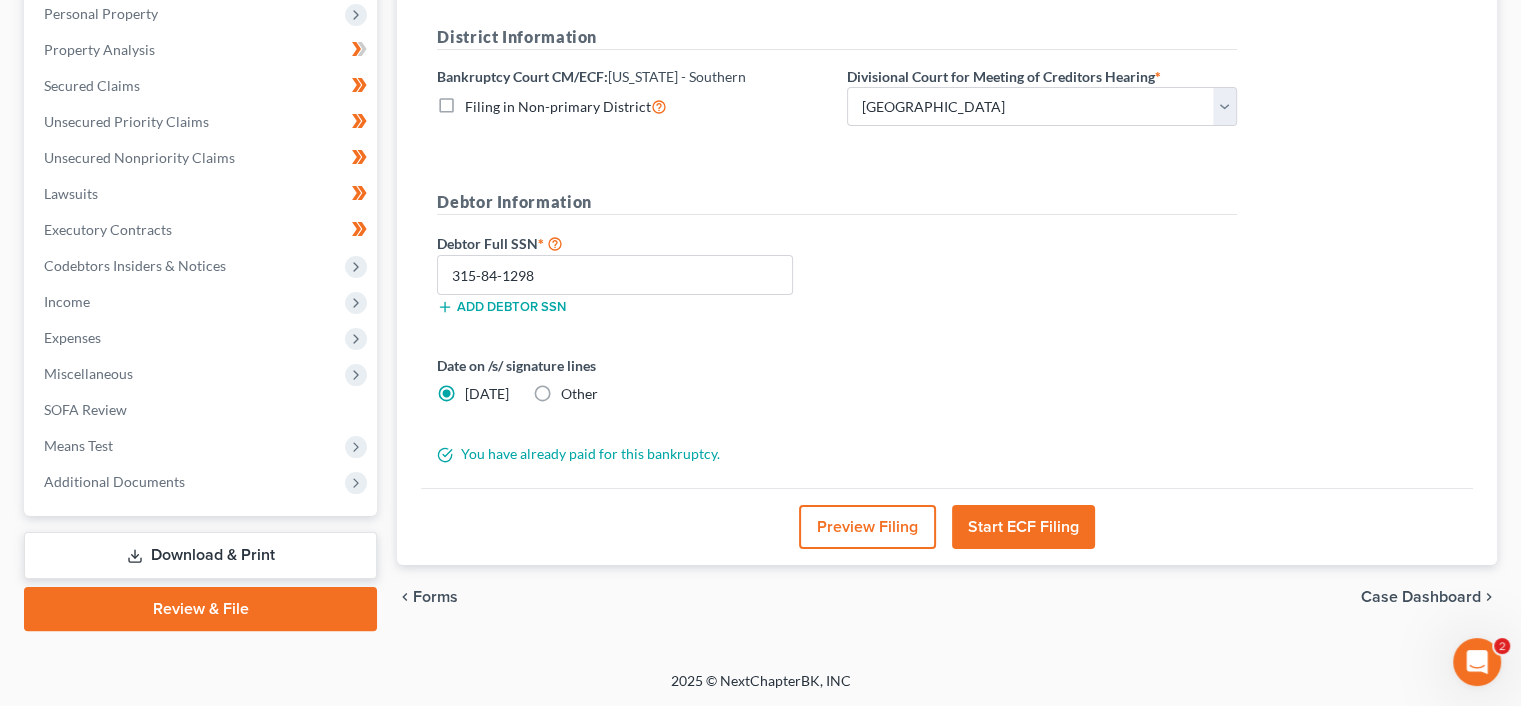 click on "Start ECF Filing" at bounding box center [1023, 527] 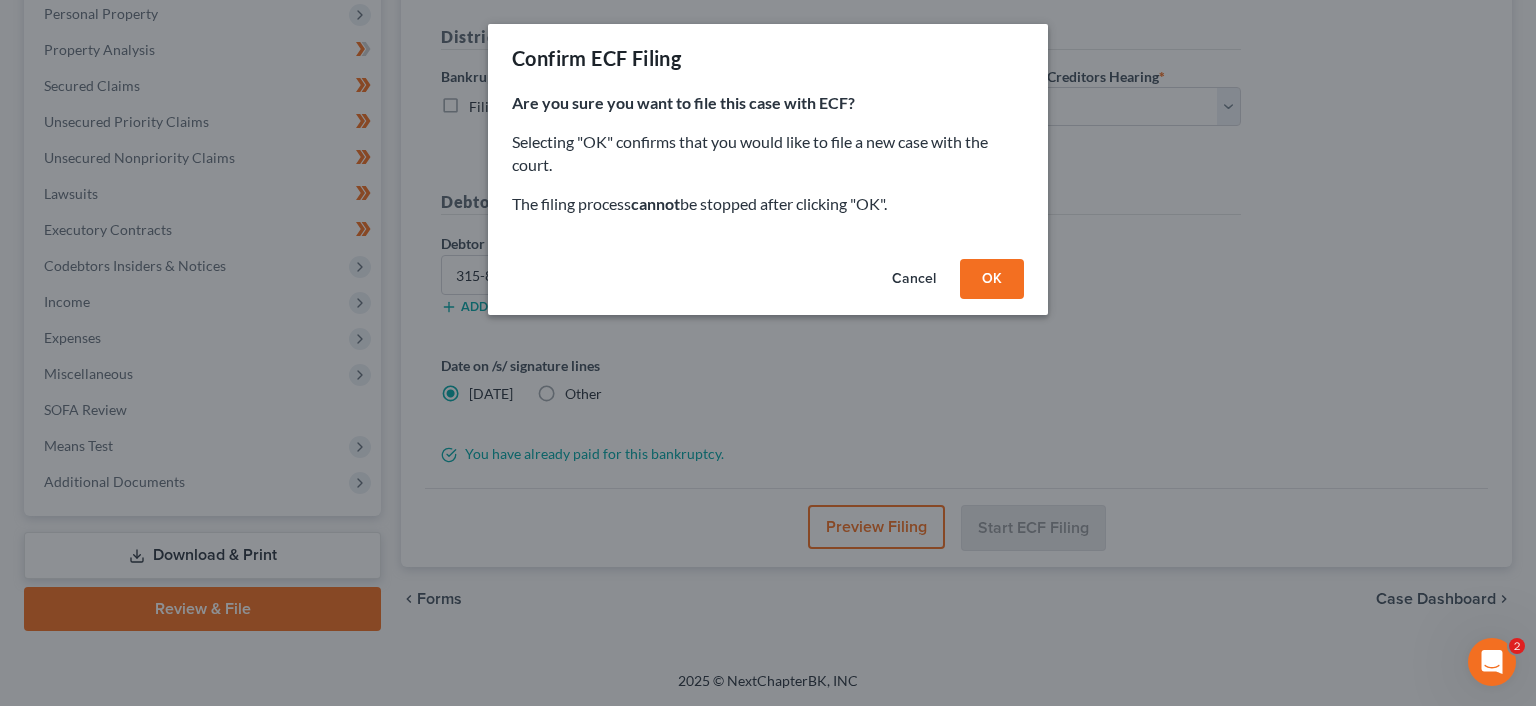 click on "OK" at bounding box center (992, 279) 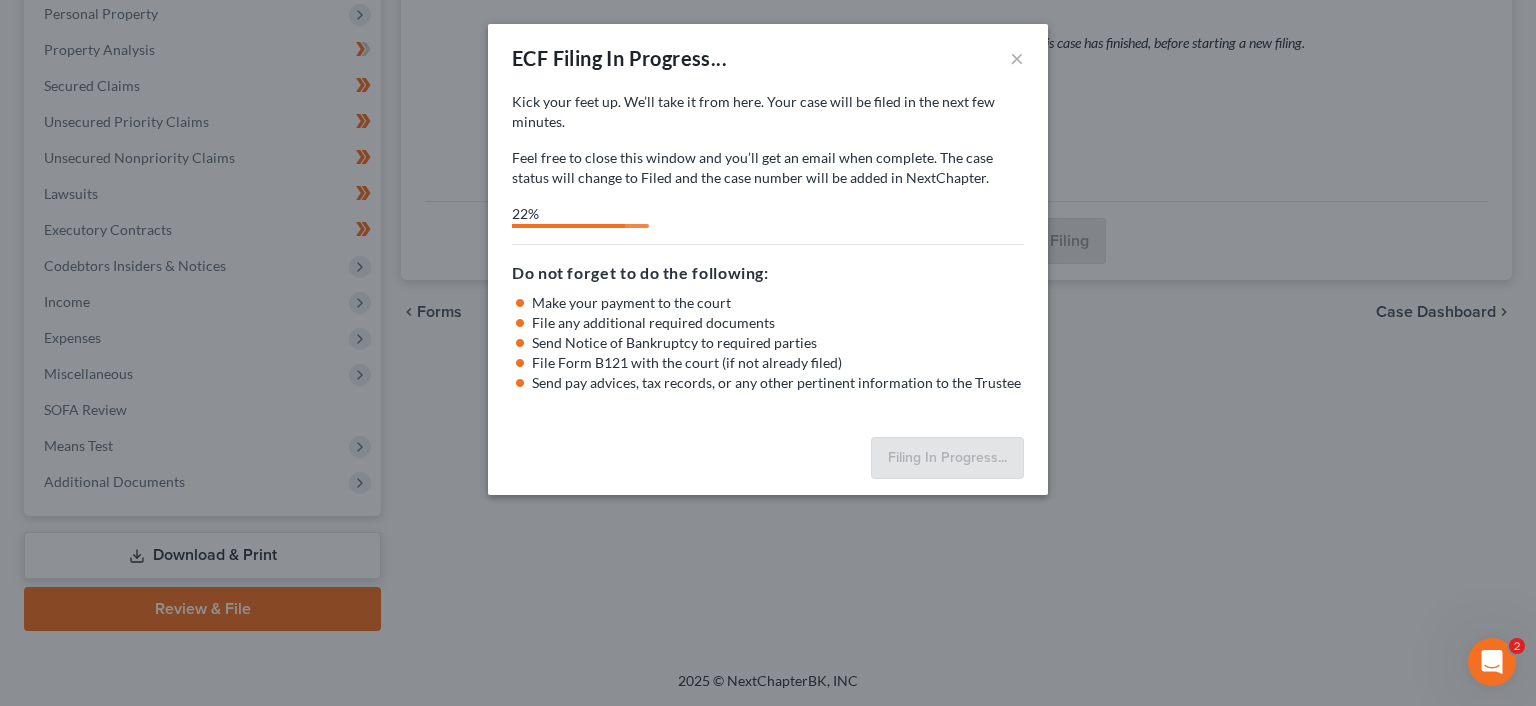 select on "0" 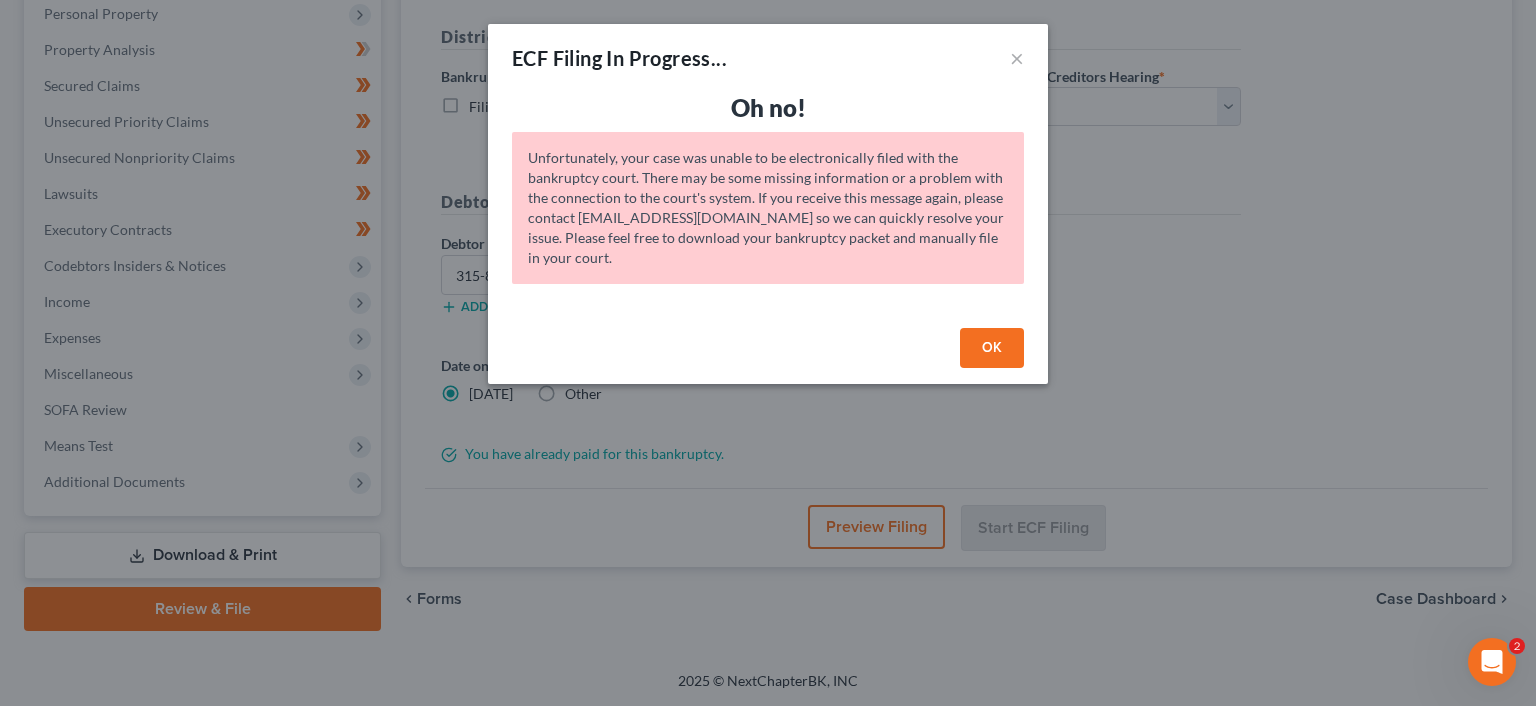 click on "OK" at bounding box center (992, 348) 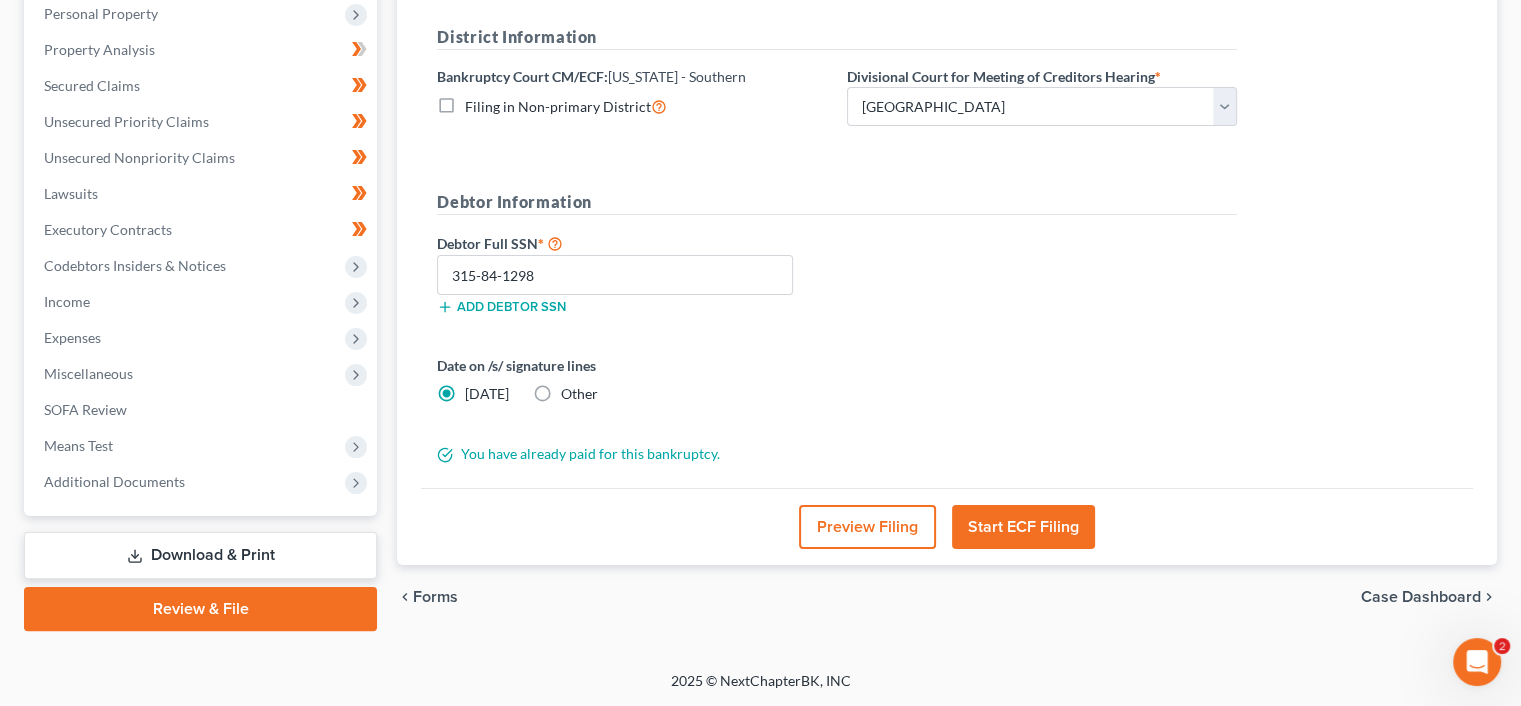 click on "Start ECF Filing" at bounding box center (1023, 527) 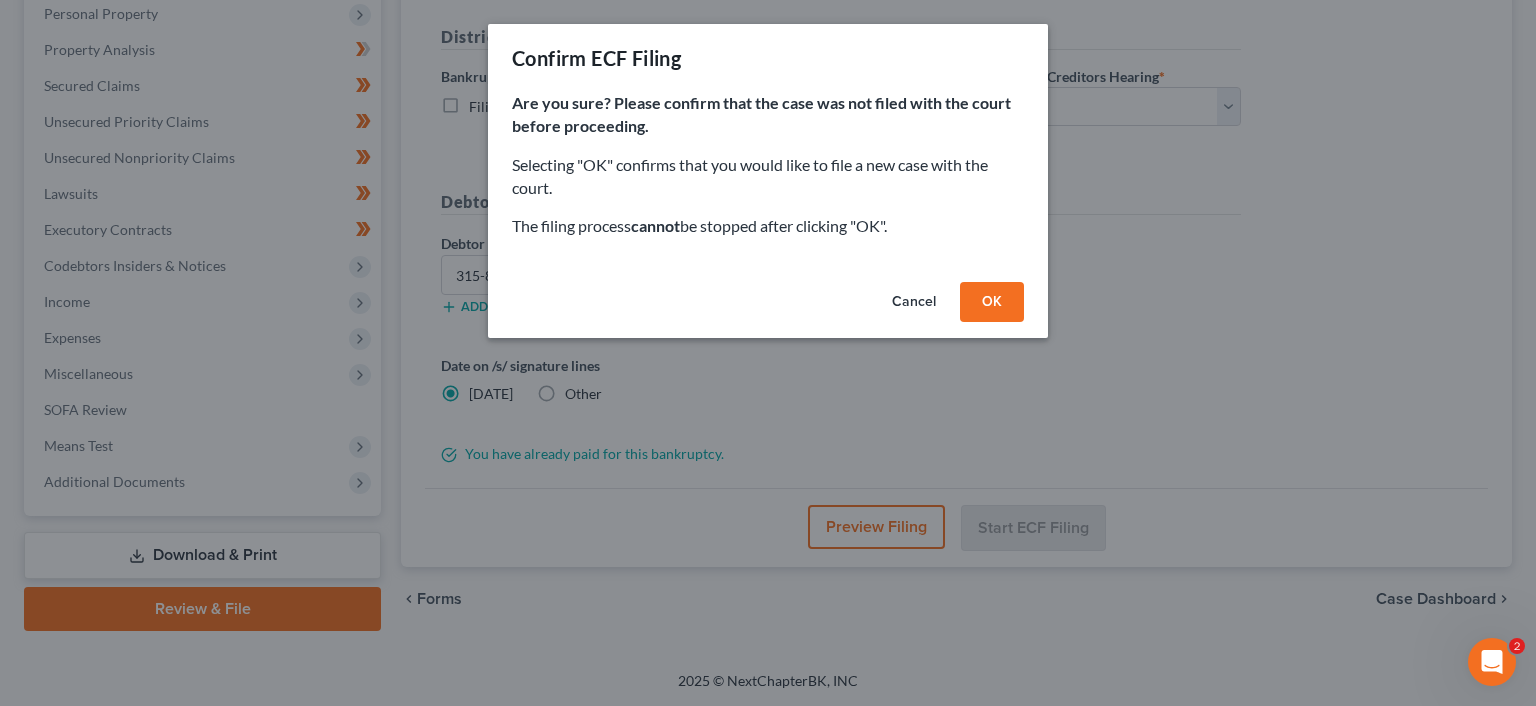 click on "OK" at bounding box center (992, 302) 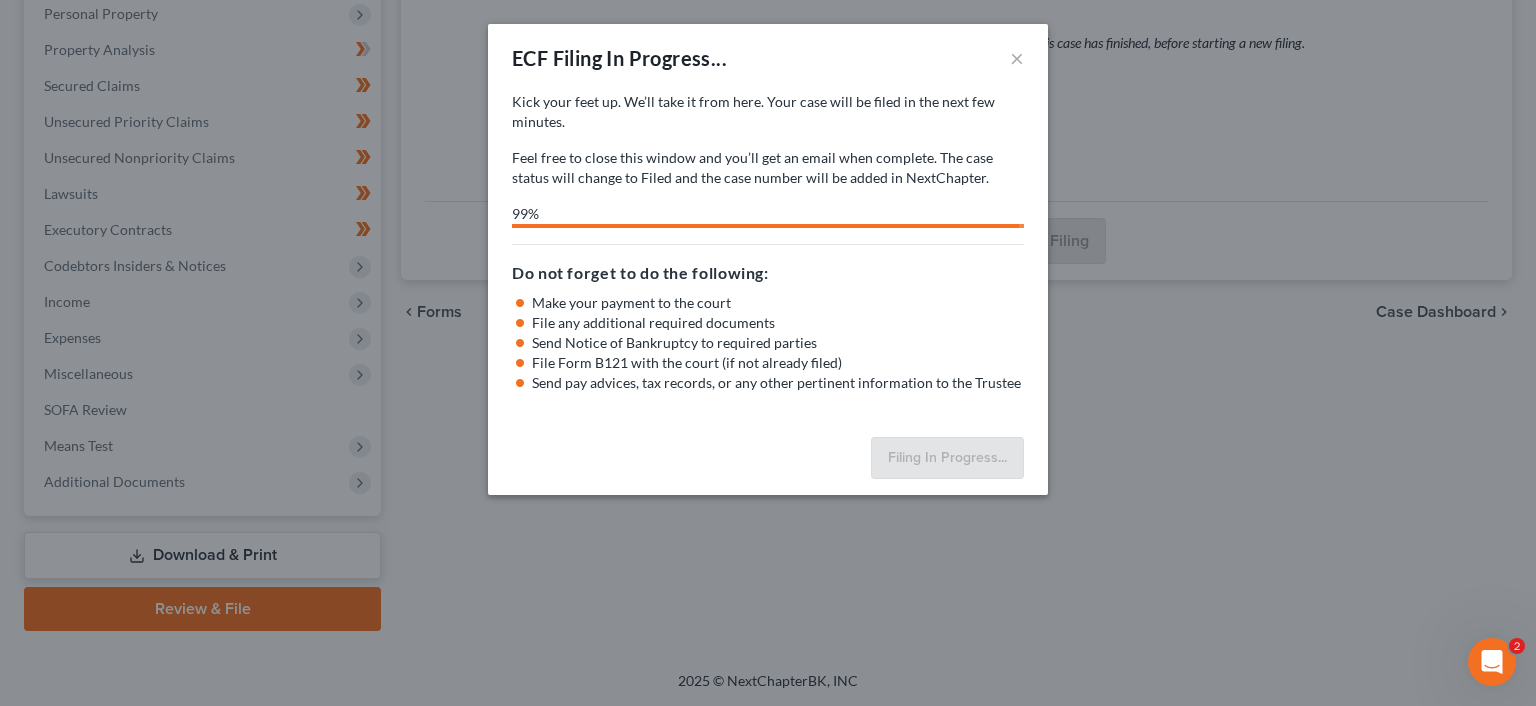 select on "0" 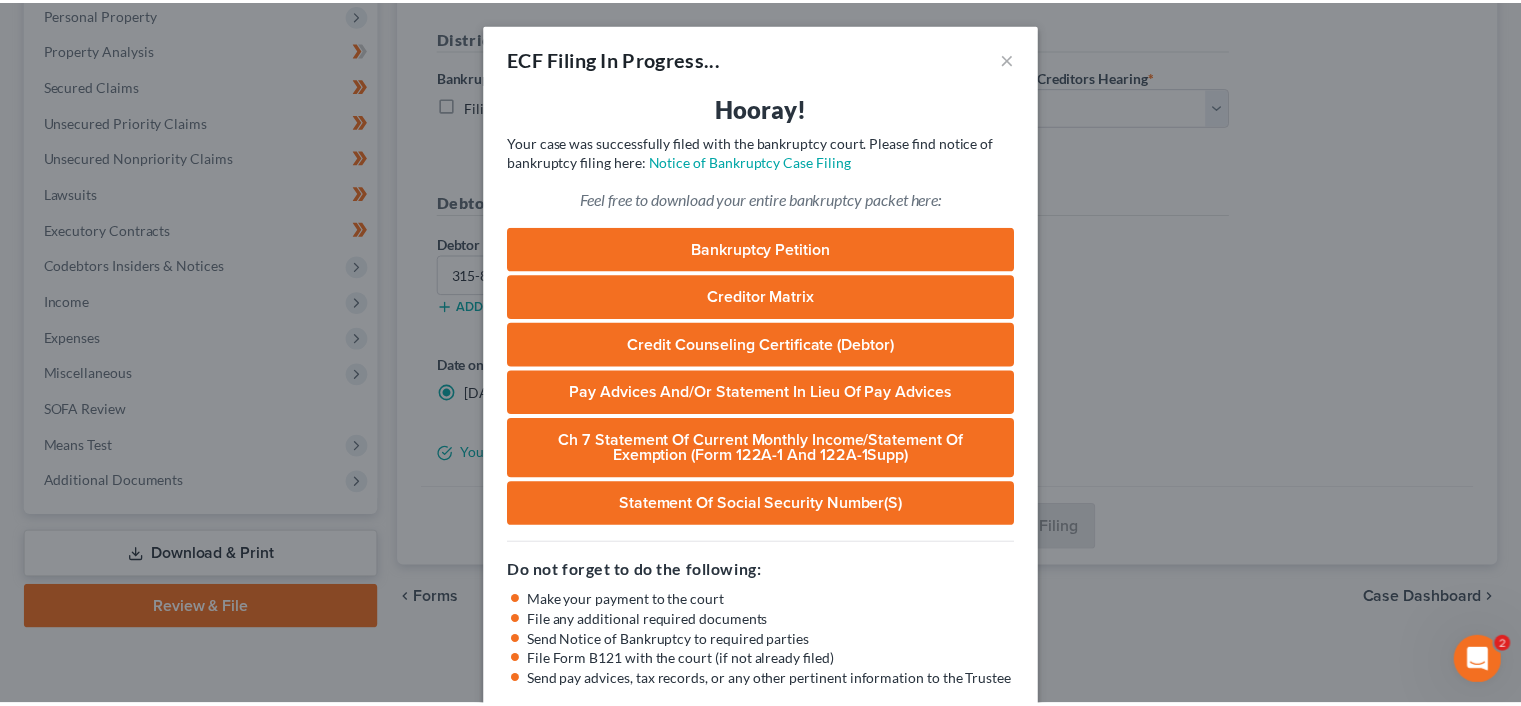 scroll, scrollTop: 109, scrollLeft: 0, axis: vertical 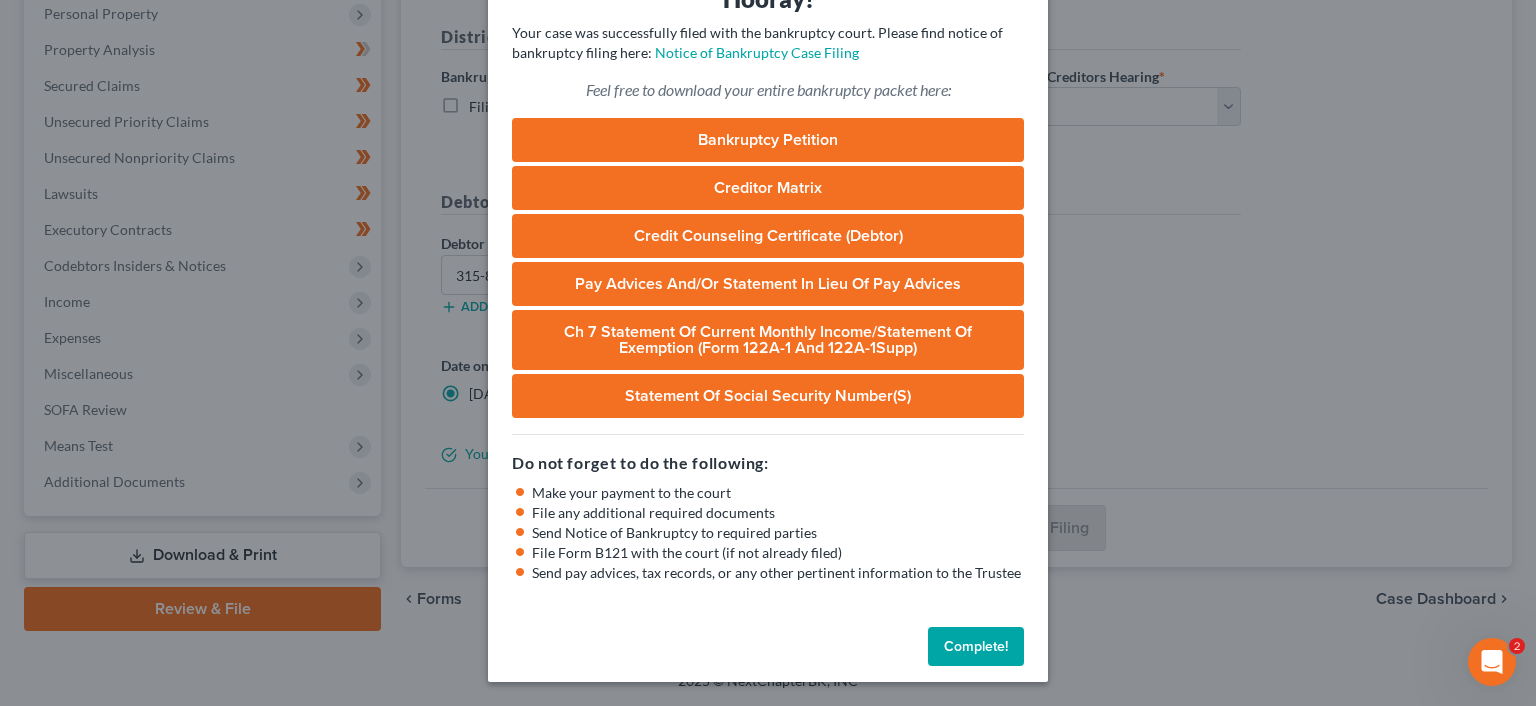 click on "Complete!" at bounding box center [976, 647] 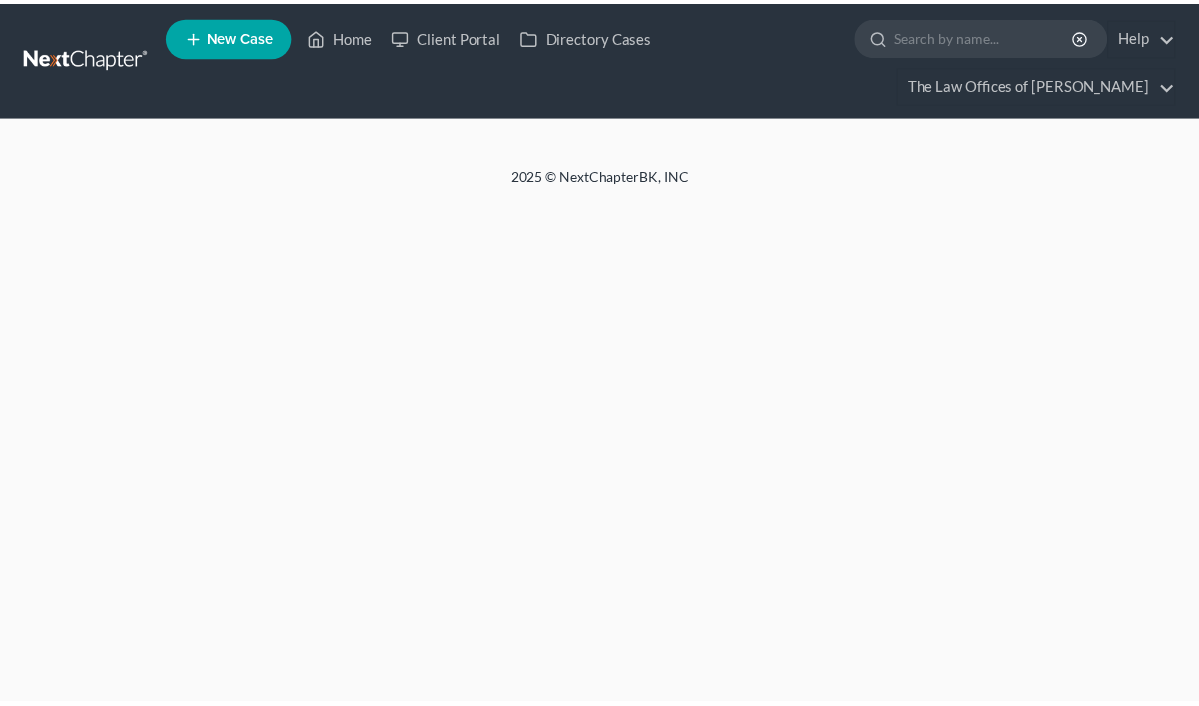scroll, scrollTop: 0, scrollLeft: 0, axis: both 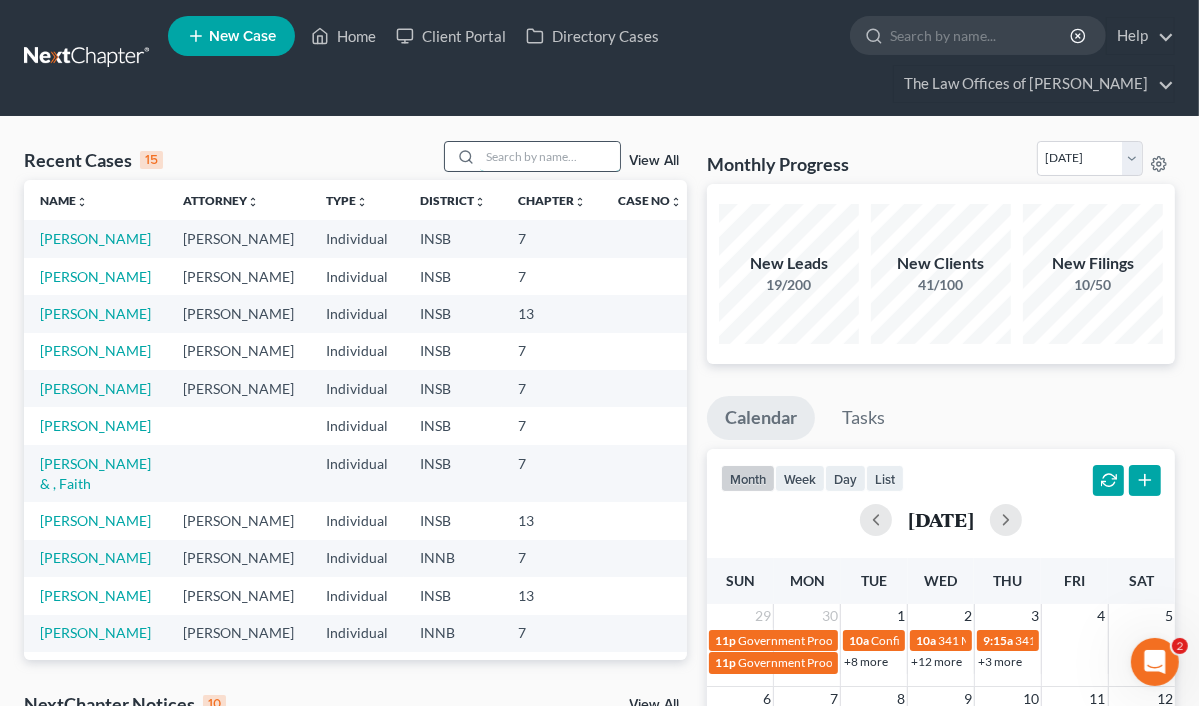 click at bounding box center (550, 156) 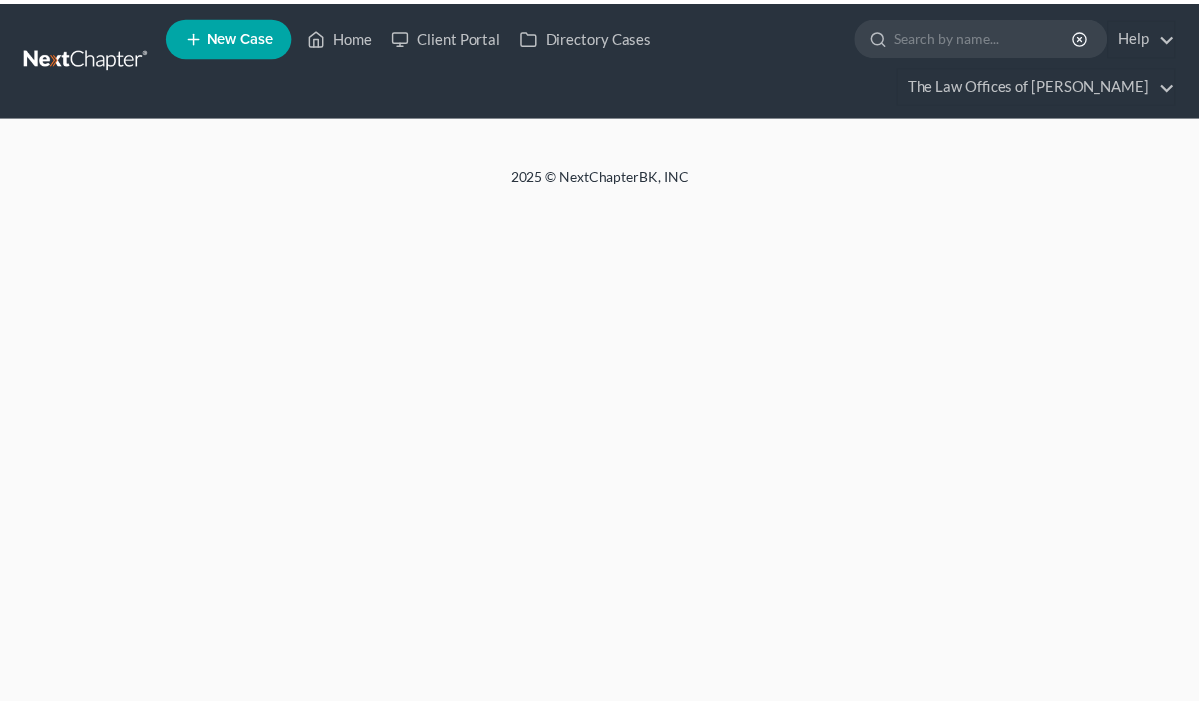 scroll, scrollTop: 0, scrollLeft: 0, axis: both 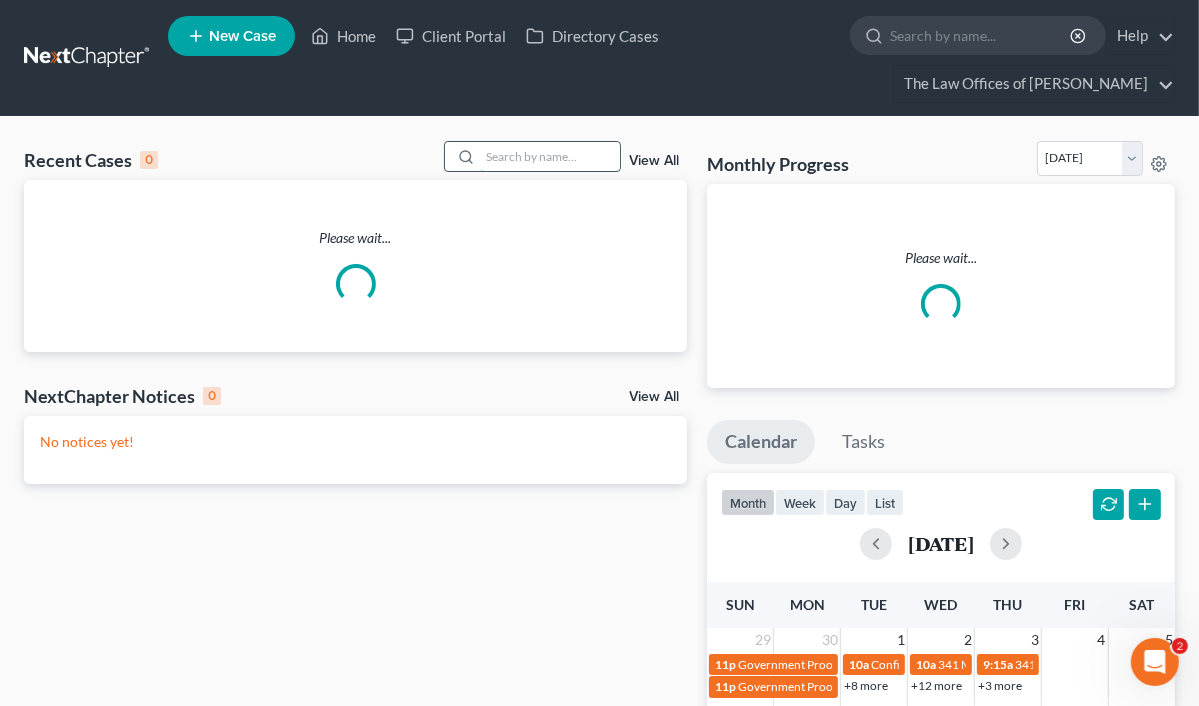 click at bounding box center [550, 156] 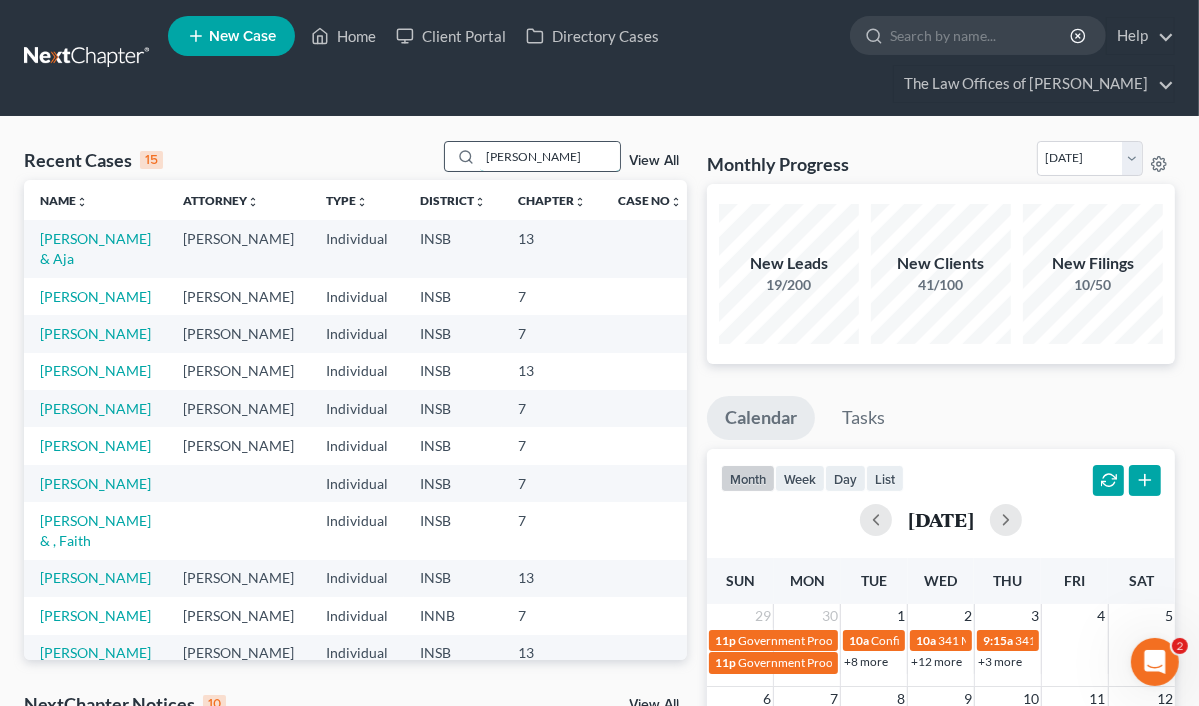type on "grimes" 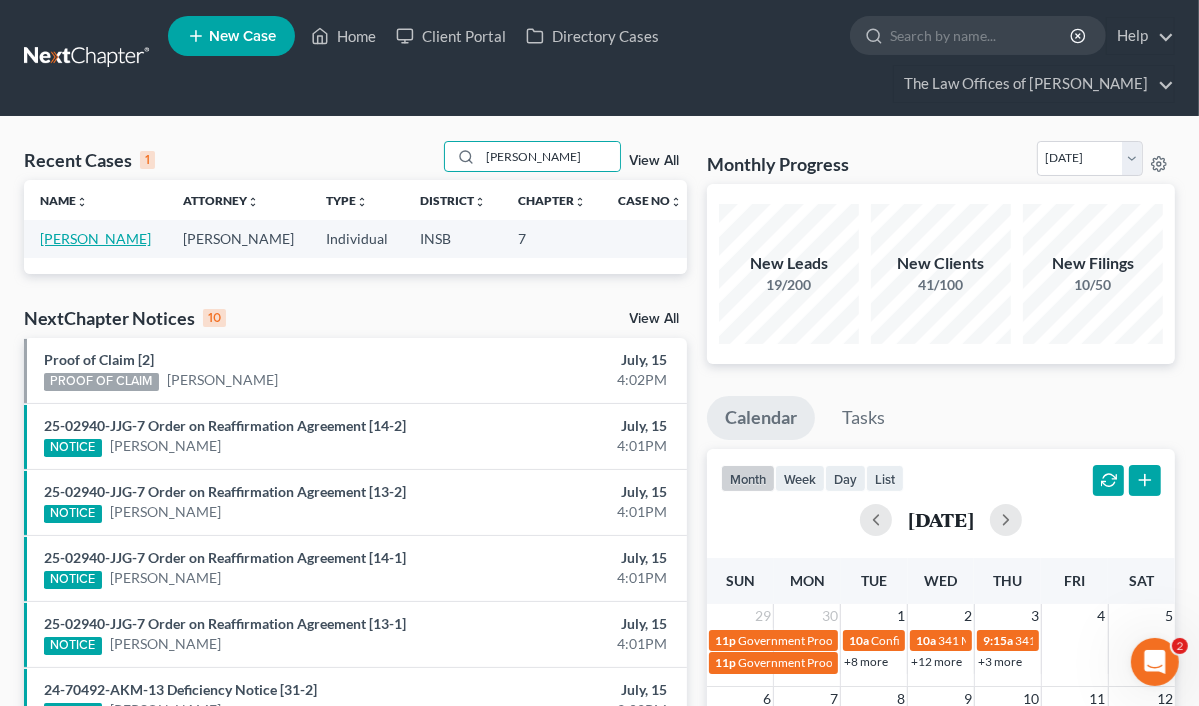 click on "[PERSON_NAME]" at bounding box center (95, 238) 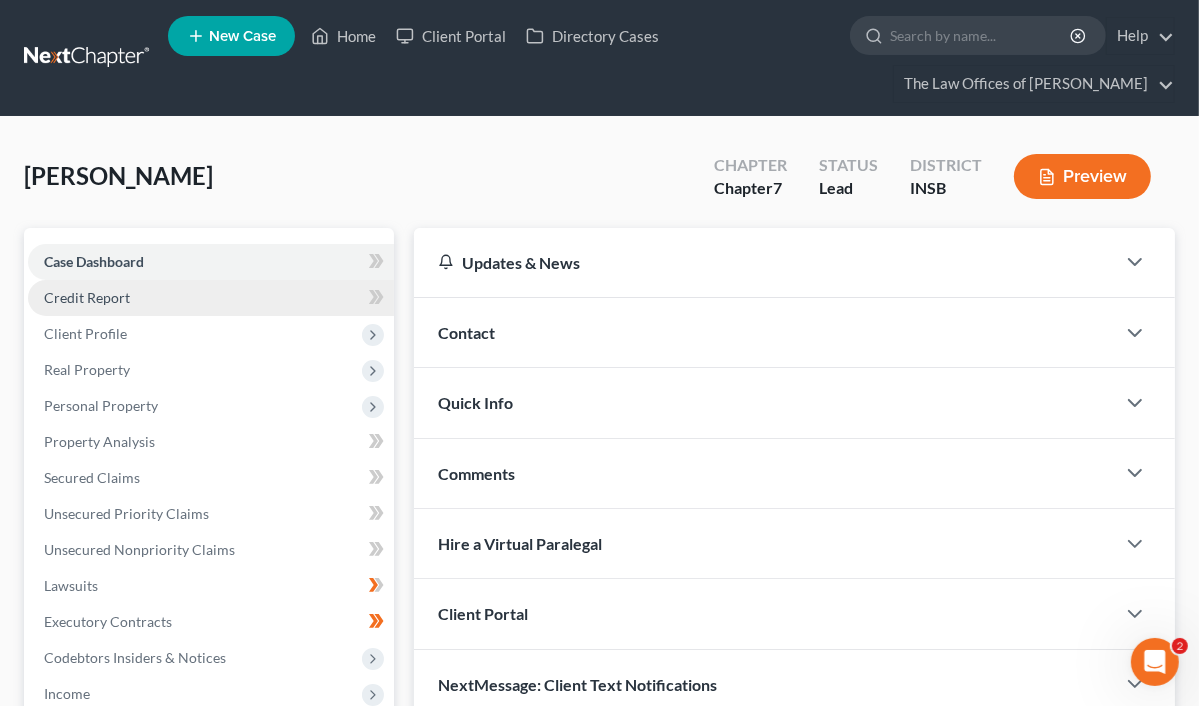 click on "Credit Report" at bounding box center (87, 297) 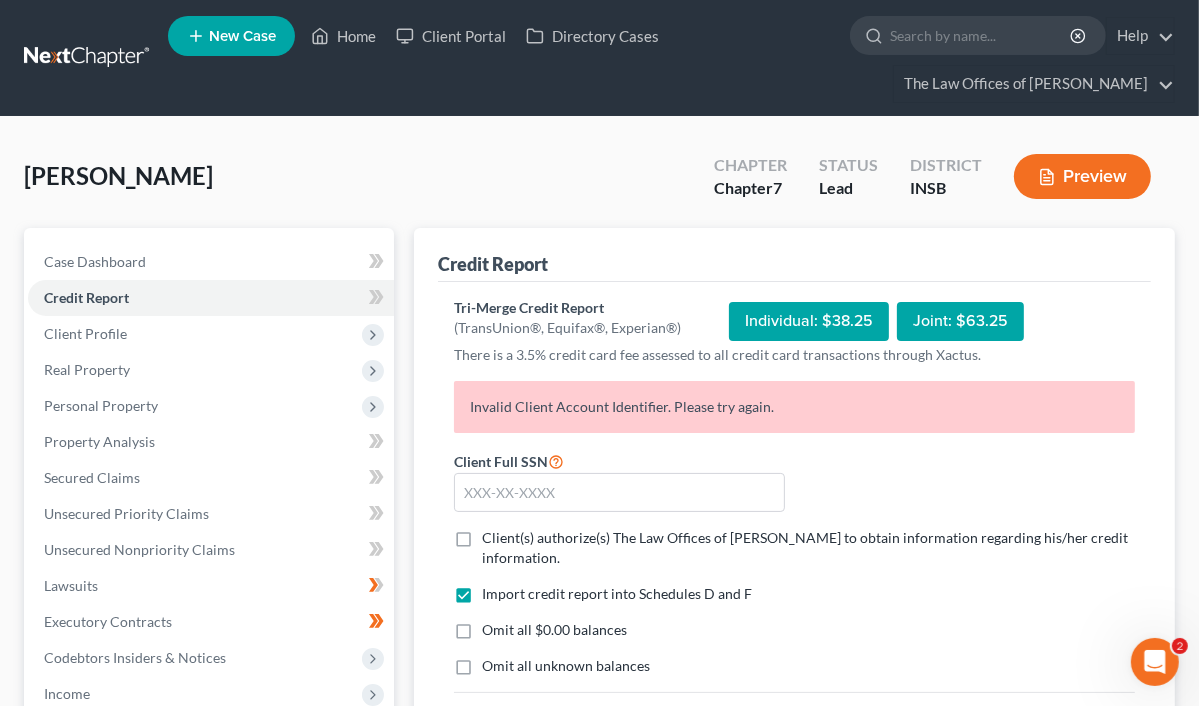 scroll, scrollTop: 0, scrollLeft: 0, axis: both 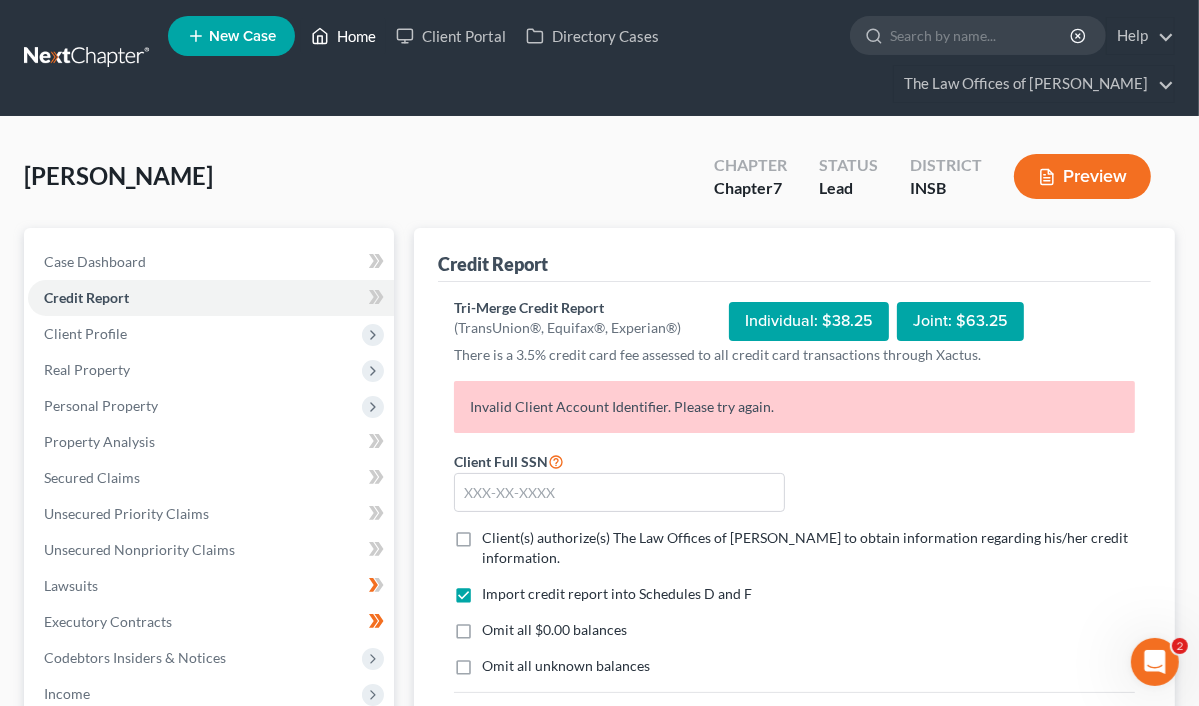 click on "Home" at bounding box center [343, 36] 